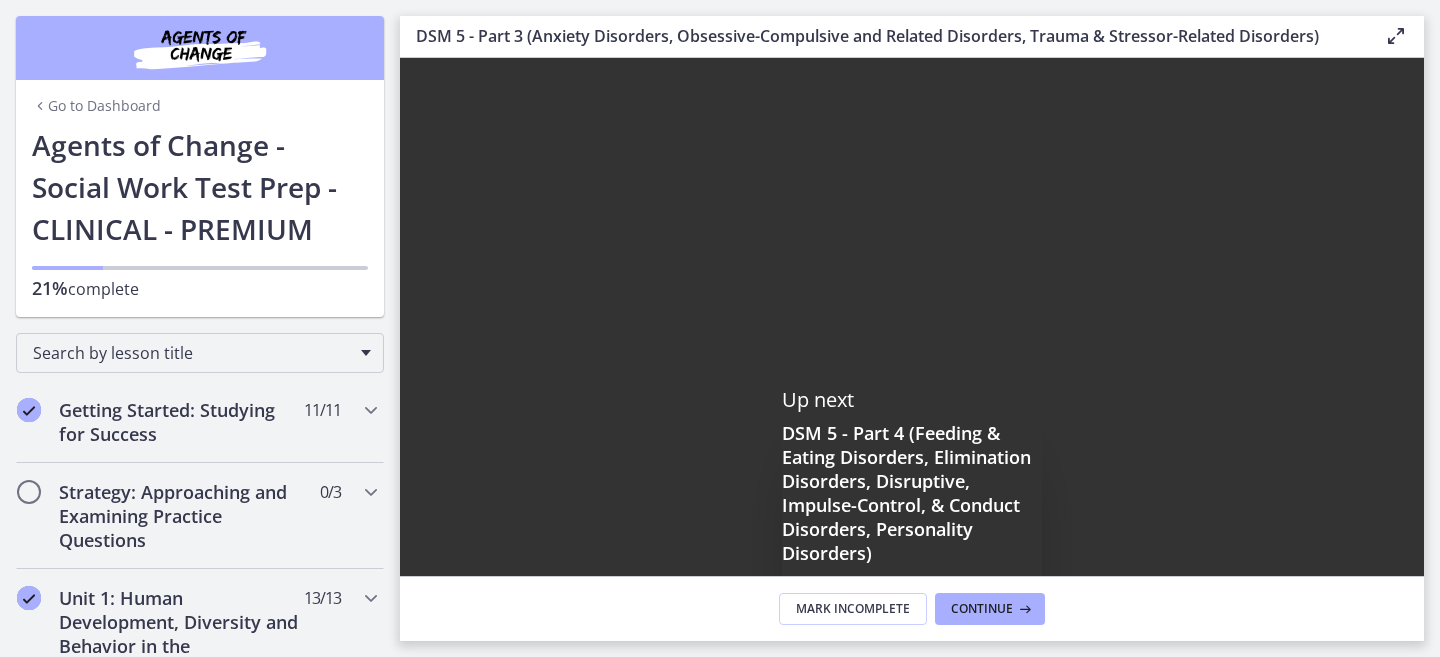 scroll, scrollTop: 0, scrollLeft: 0, axis: both 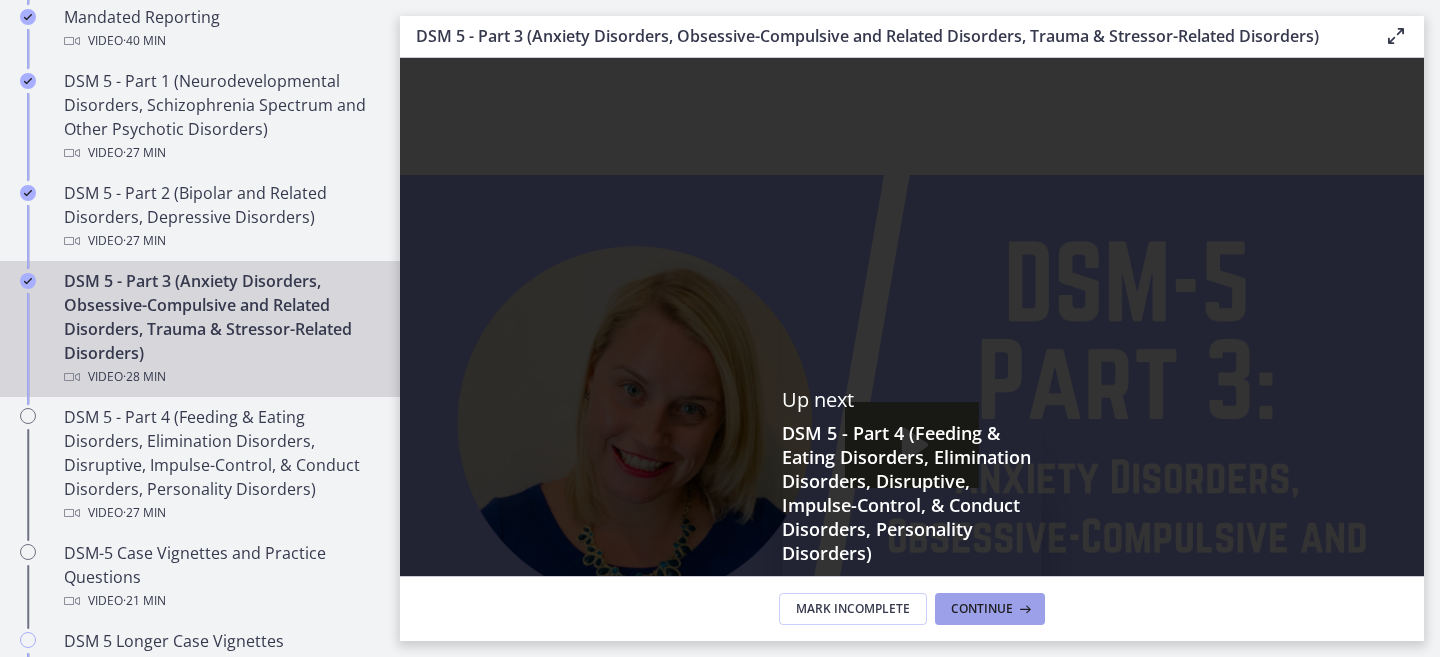 click at bounding box center [1023, 609] 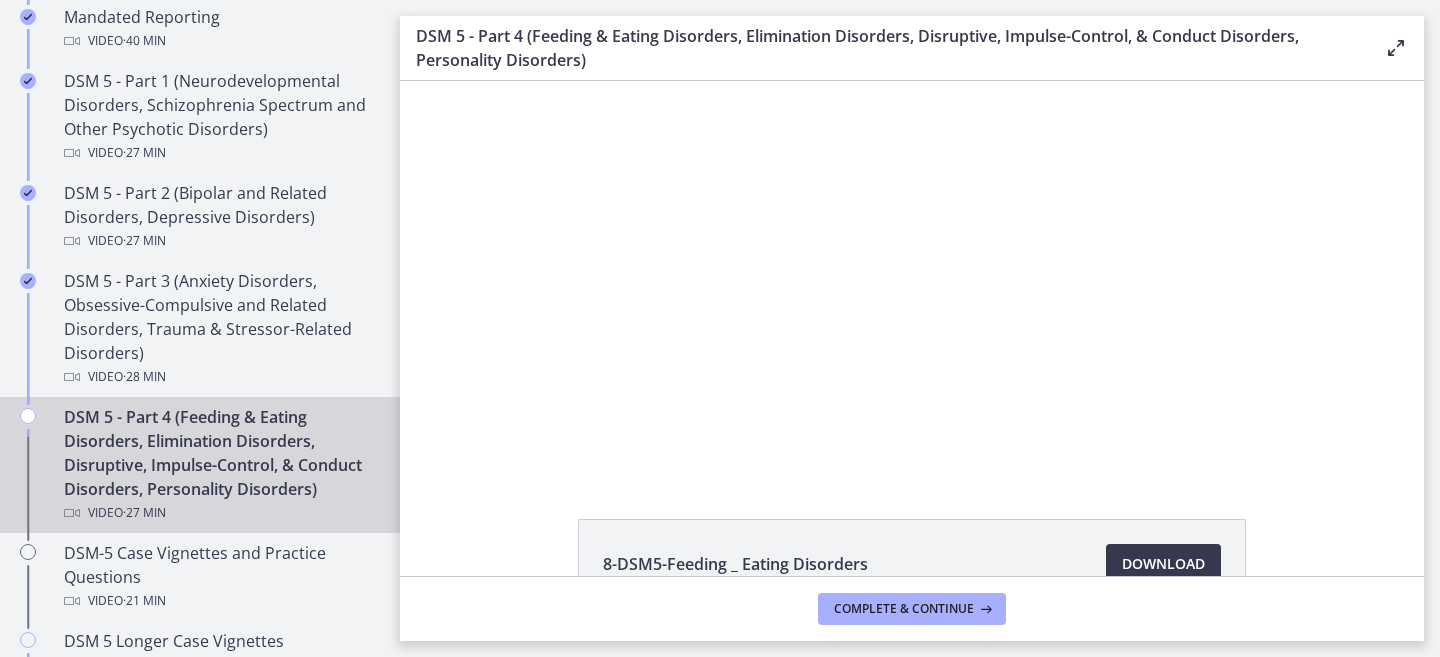 scroll, scrollTop: 0, scrollLeft: 0, axis: both 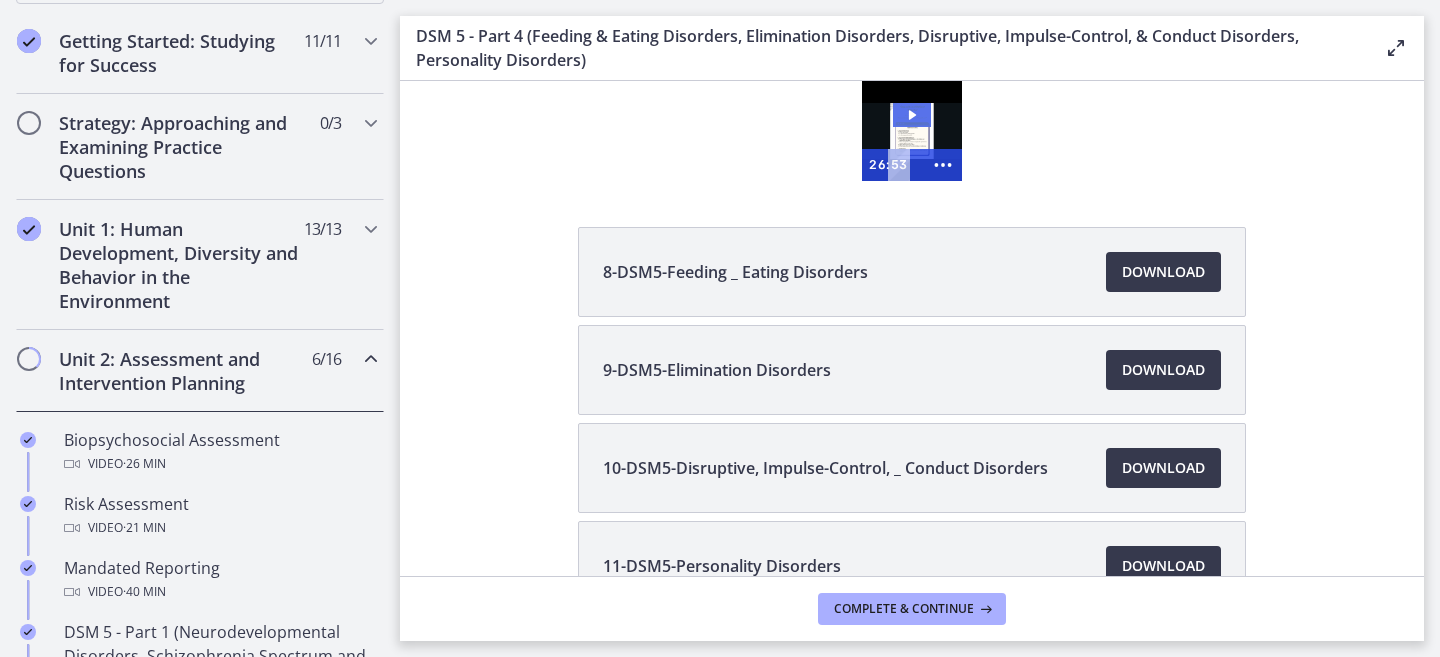 click 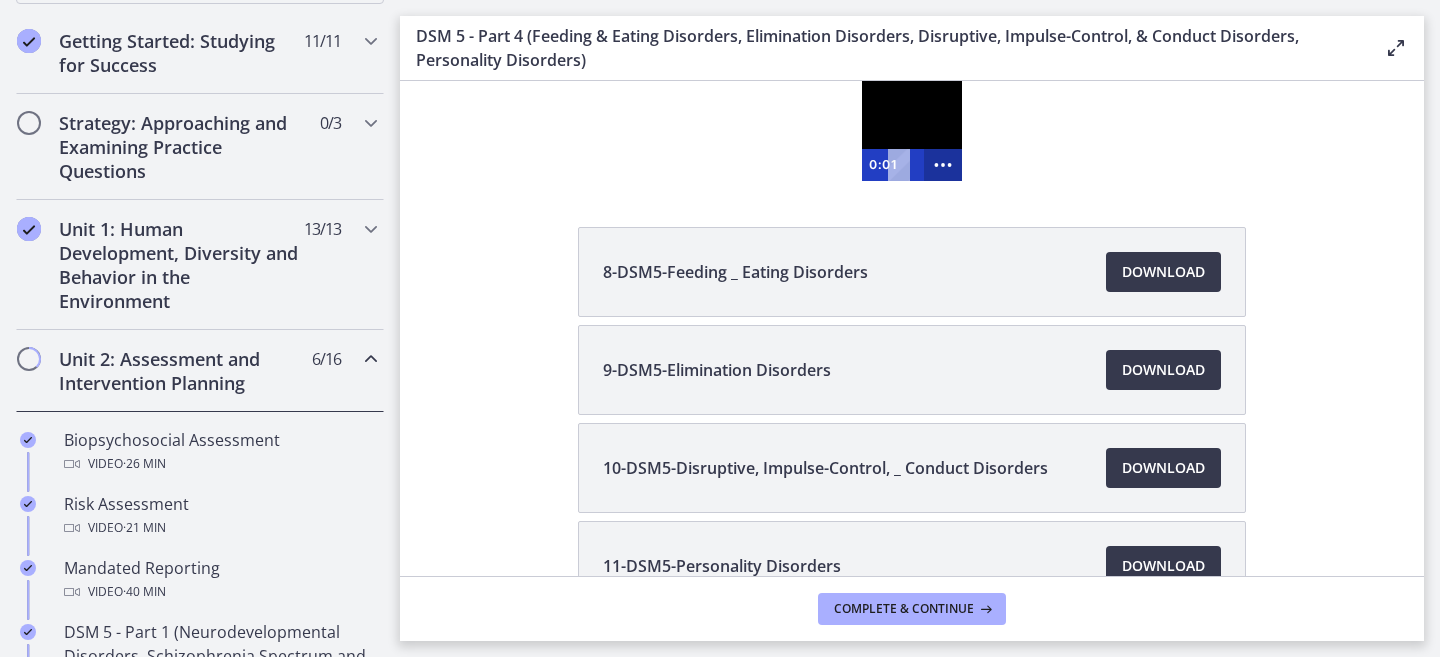 click 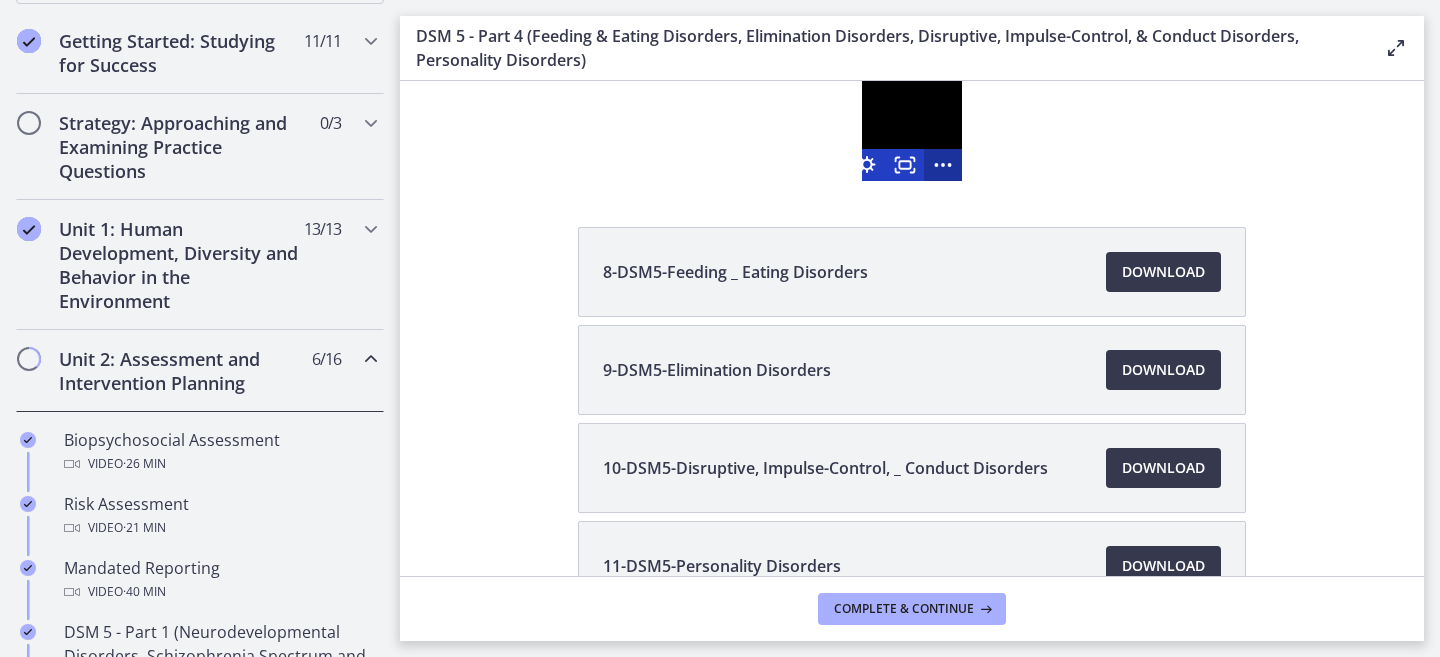 click 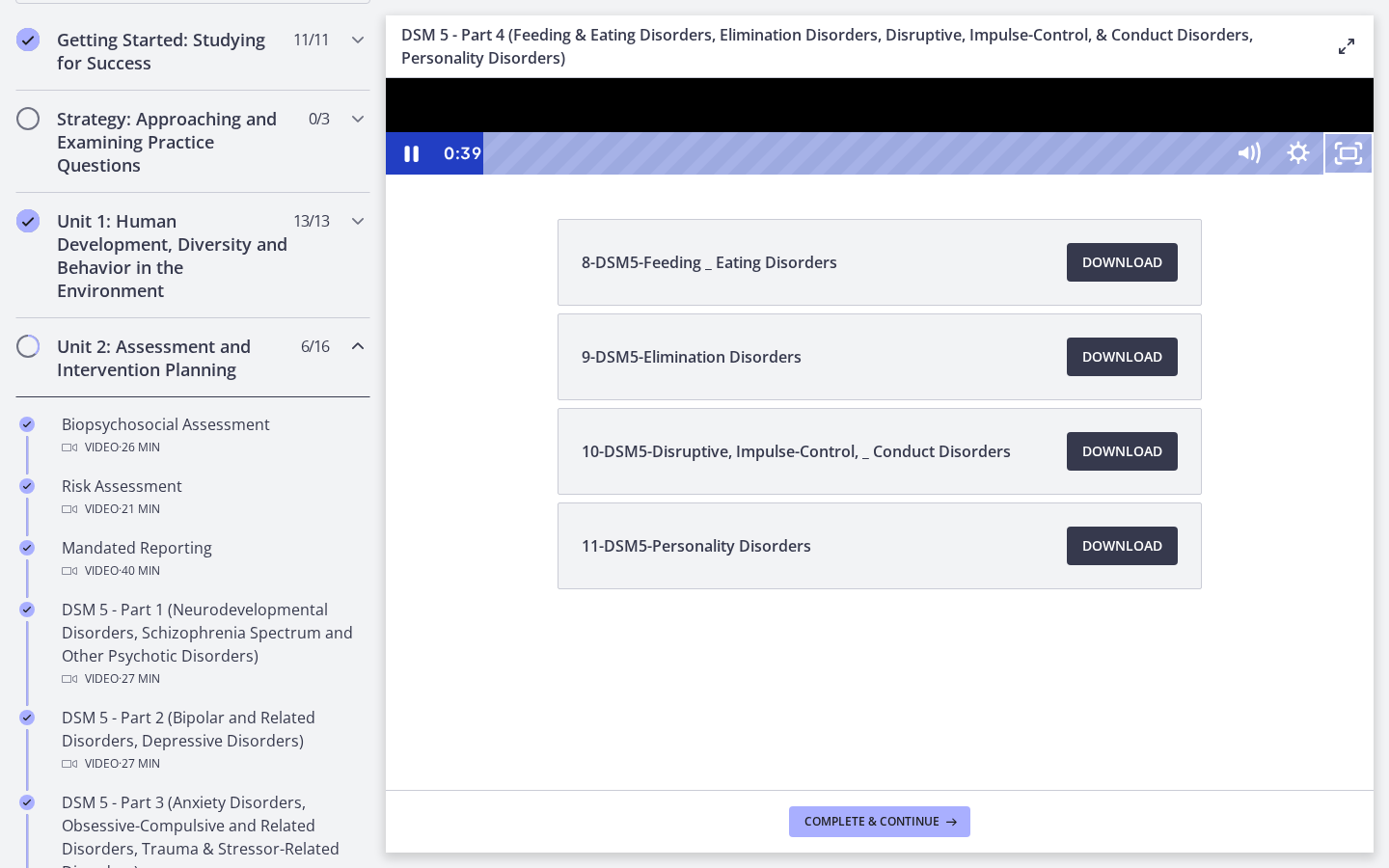 click at bounding box center [880, 126] 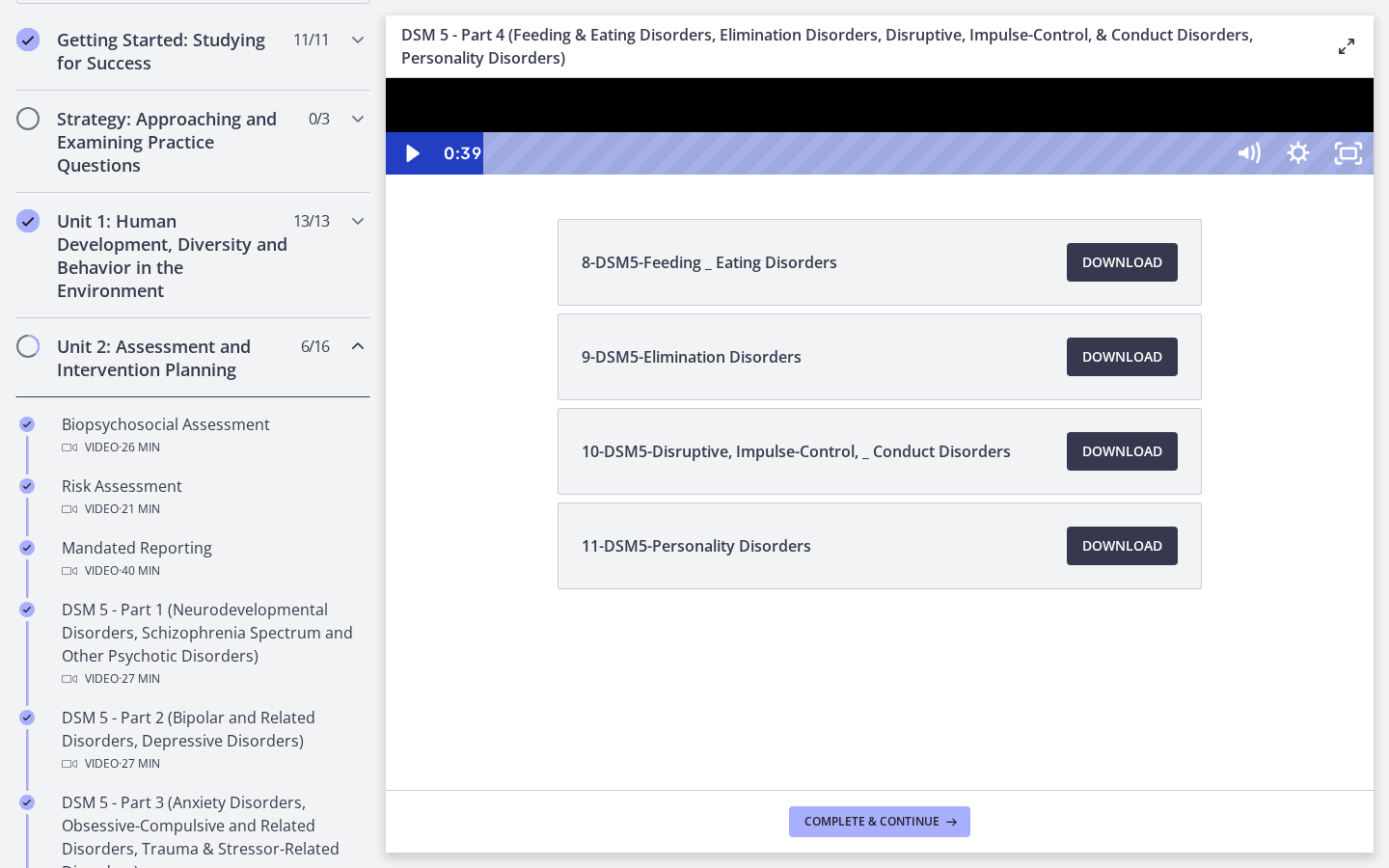 click at bounding box center [880, 126] 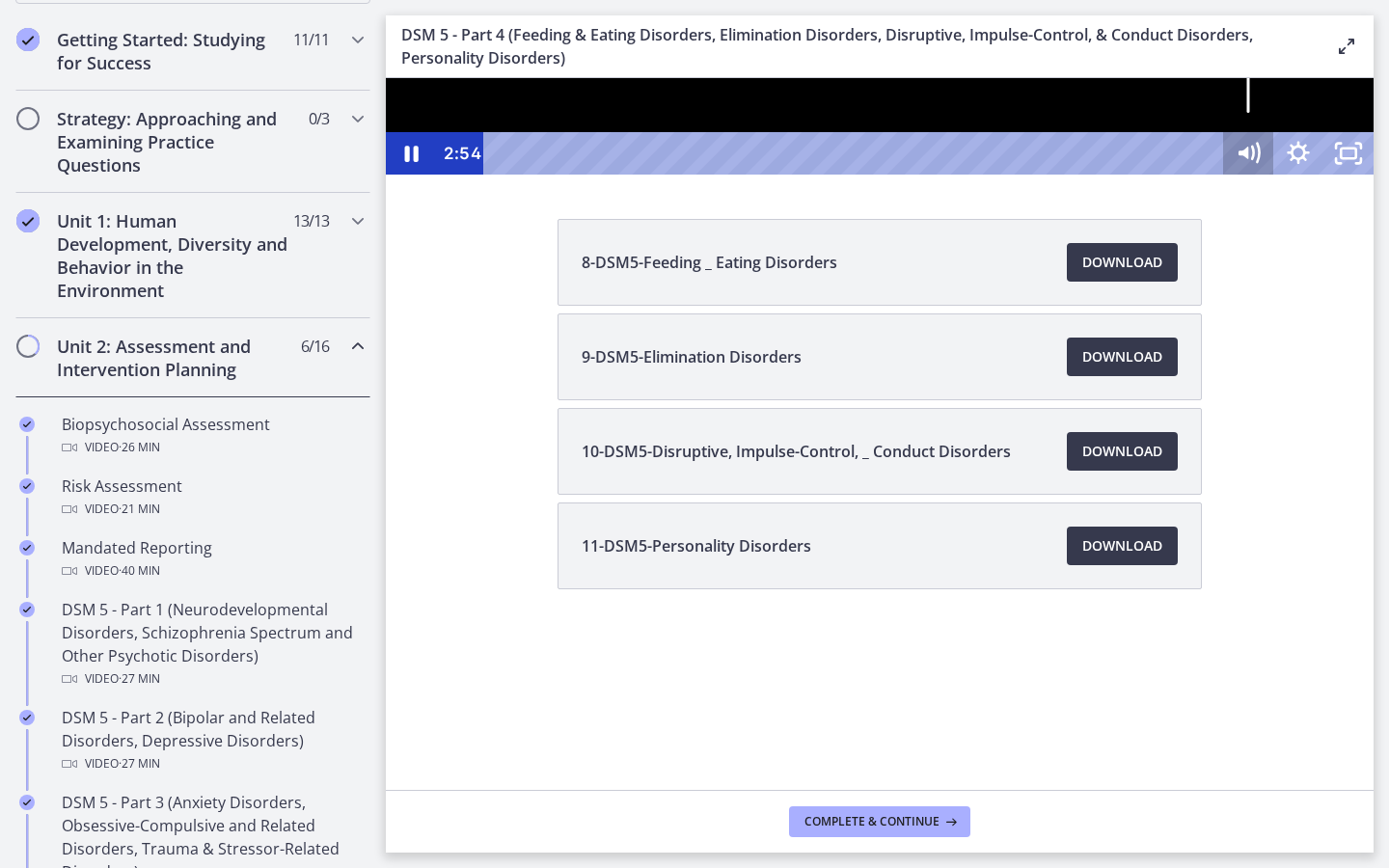 click 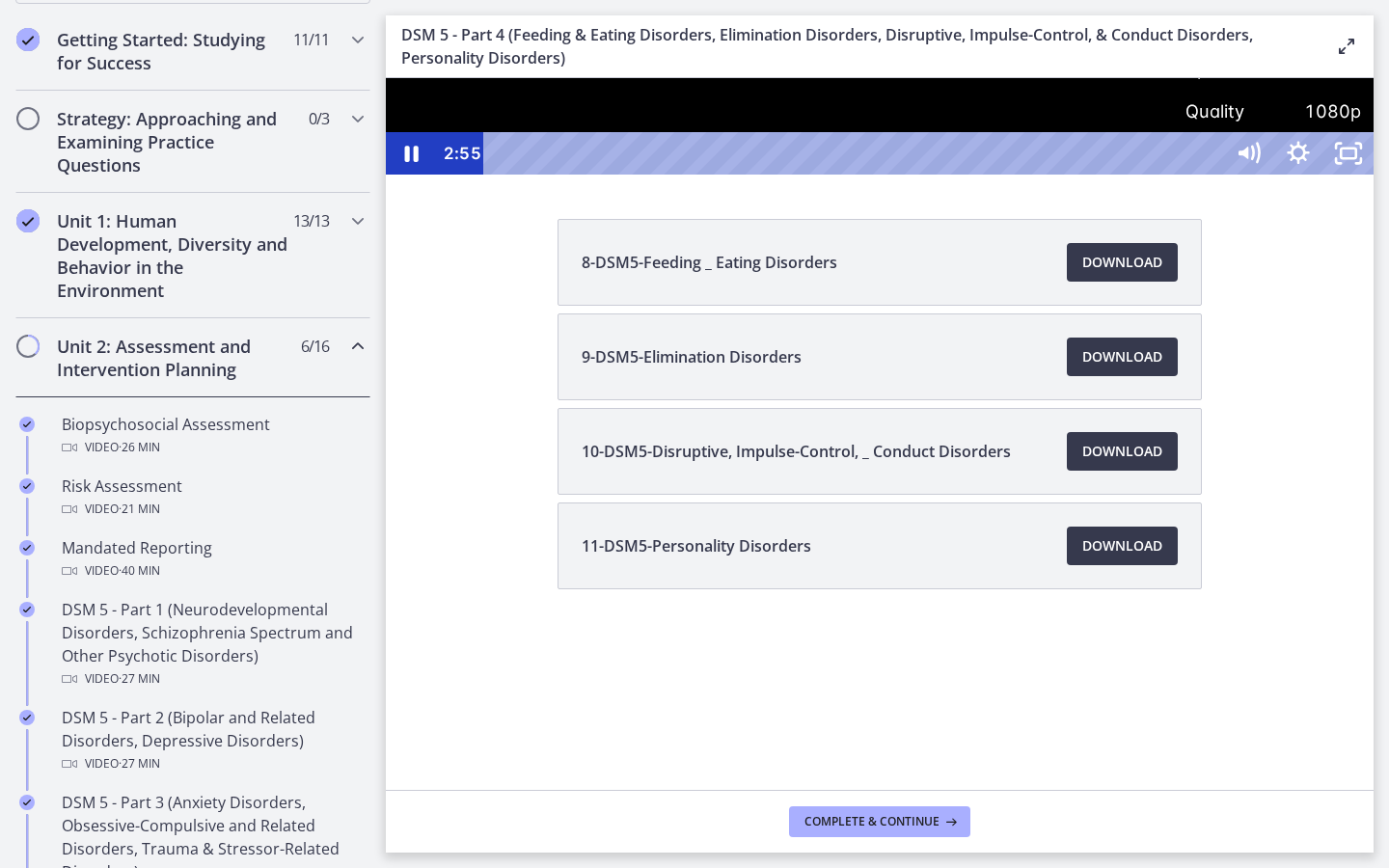 click on "1.5x" at bounding box center (1317, 68) 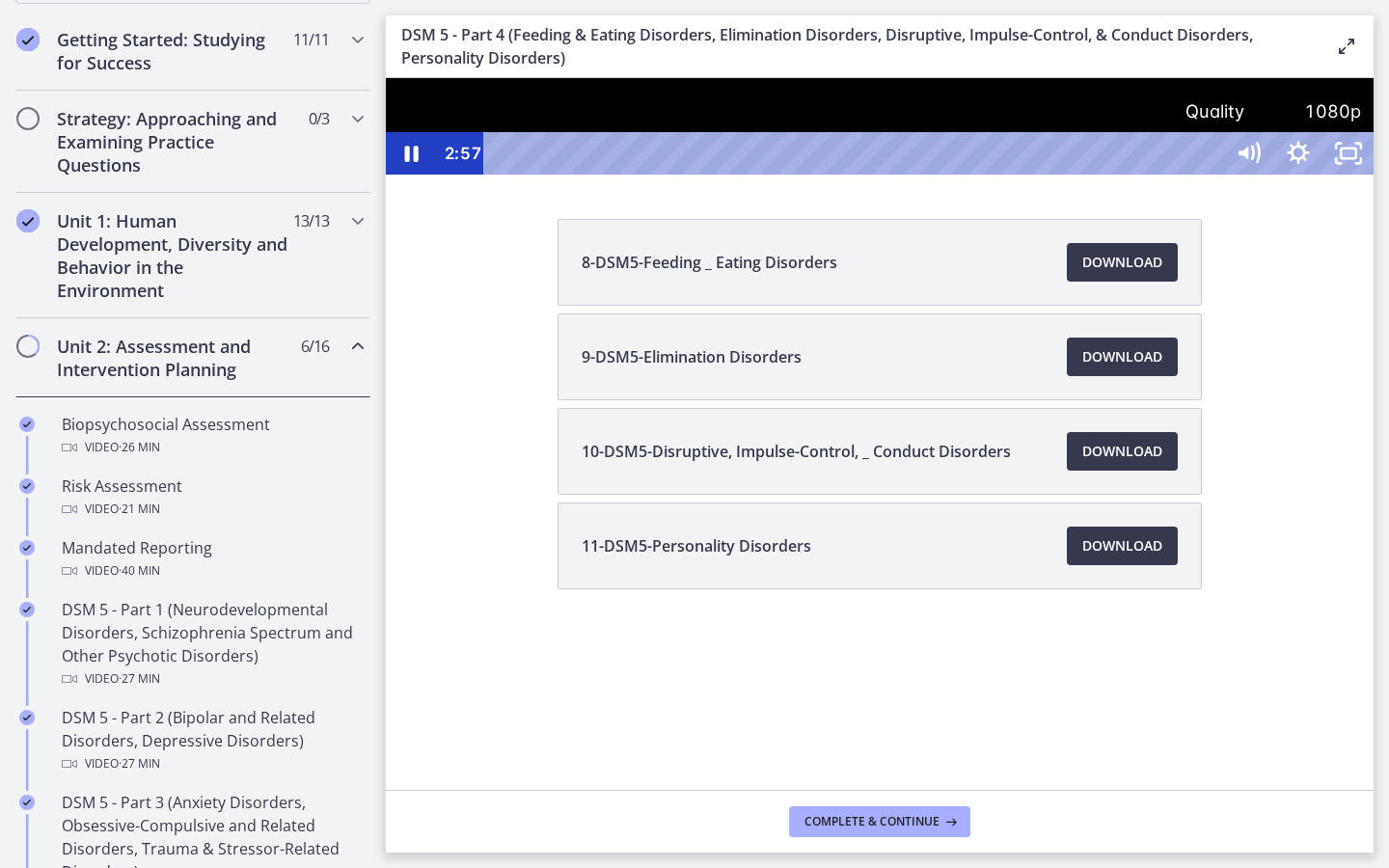 click on "1.75x" at bounding box center (1273, 26) 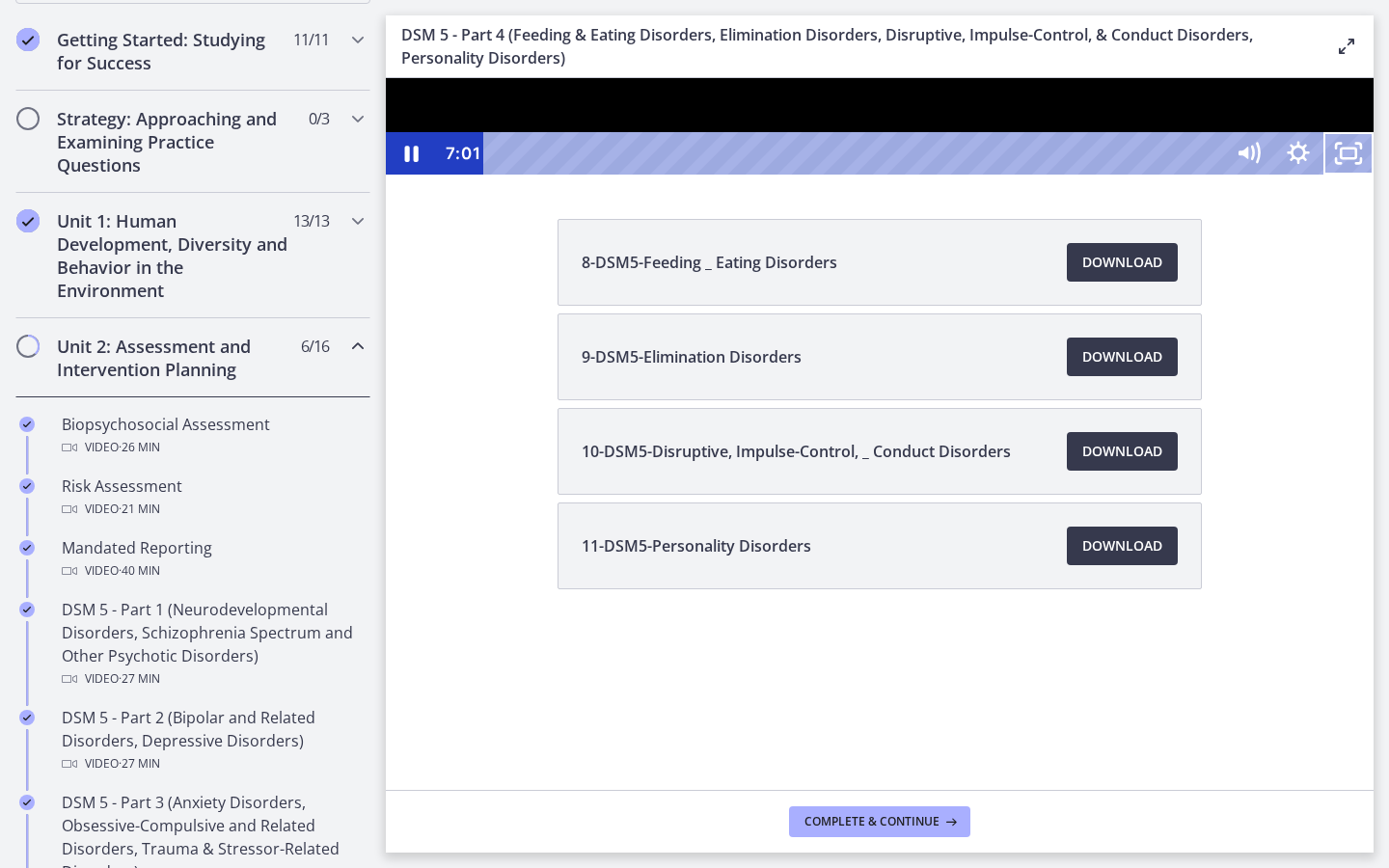 click at bounding box center [880, 126] 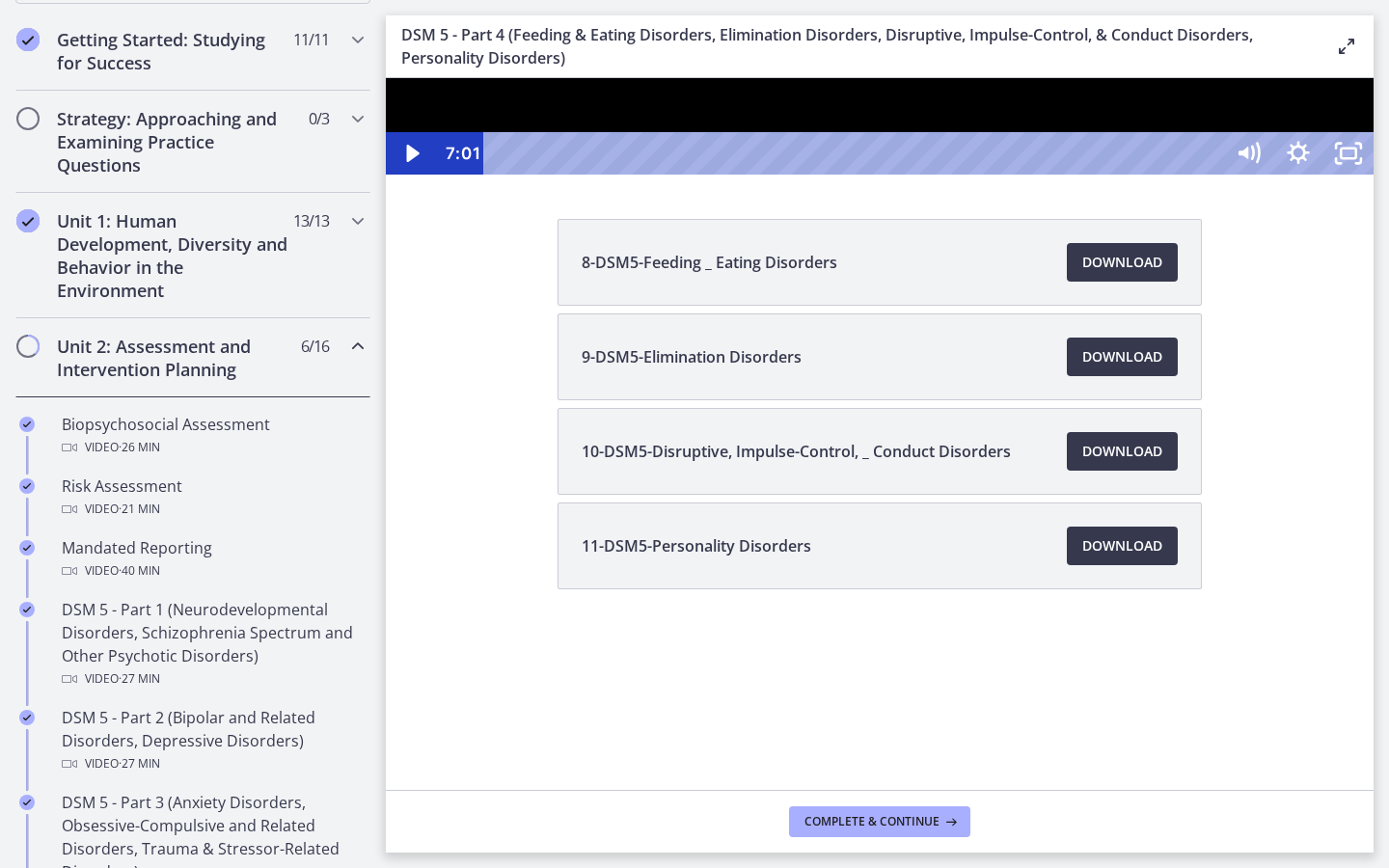 type 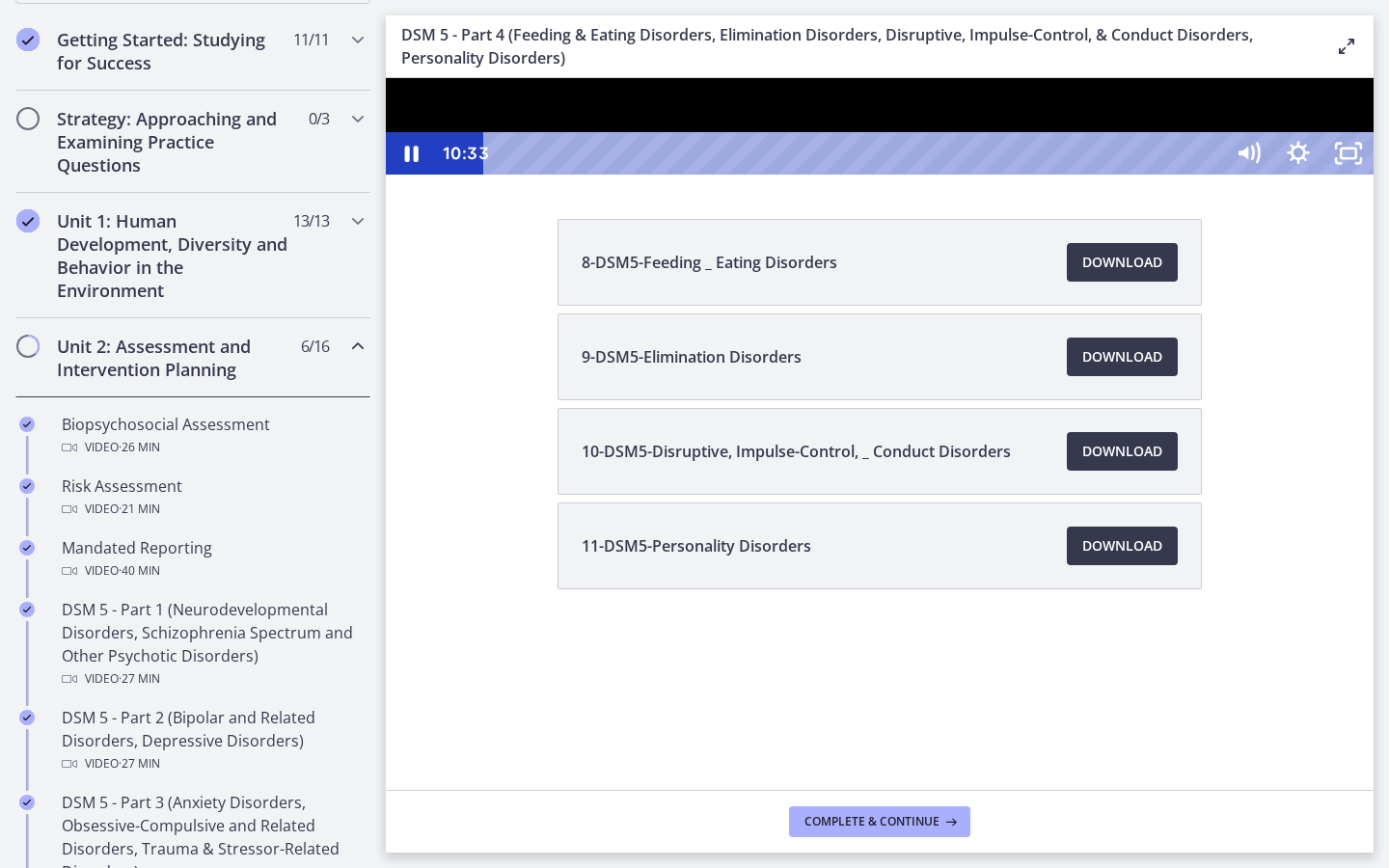 click at bounding box center [880, 126] 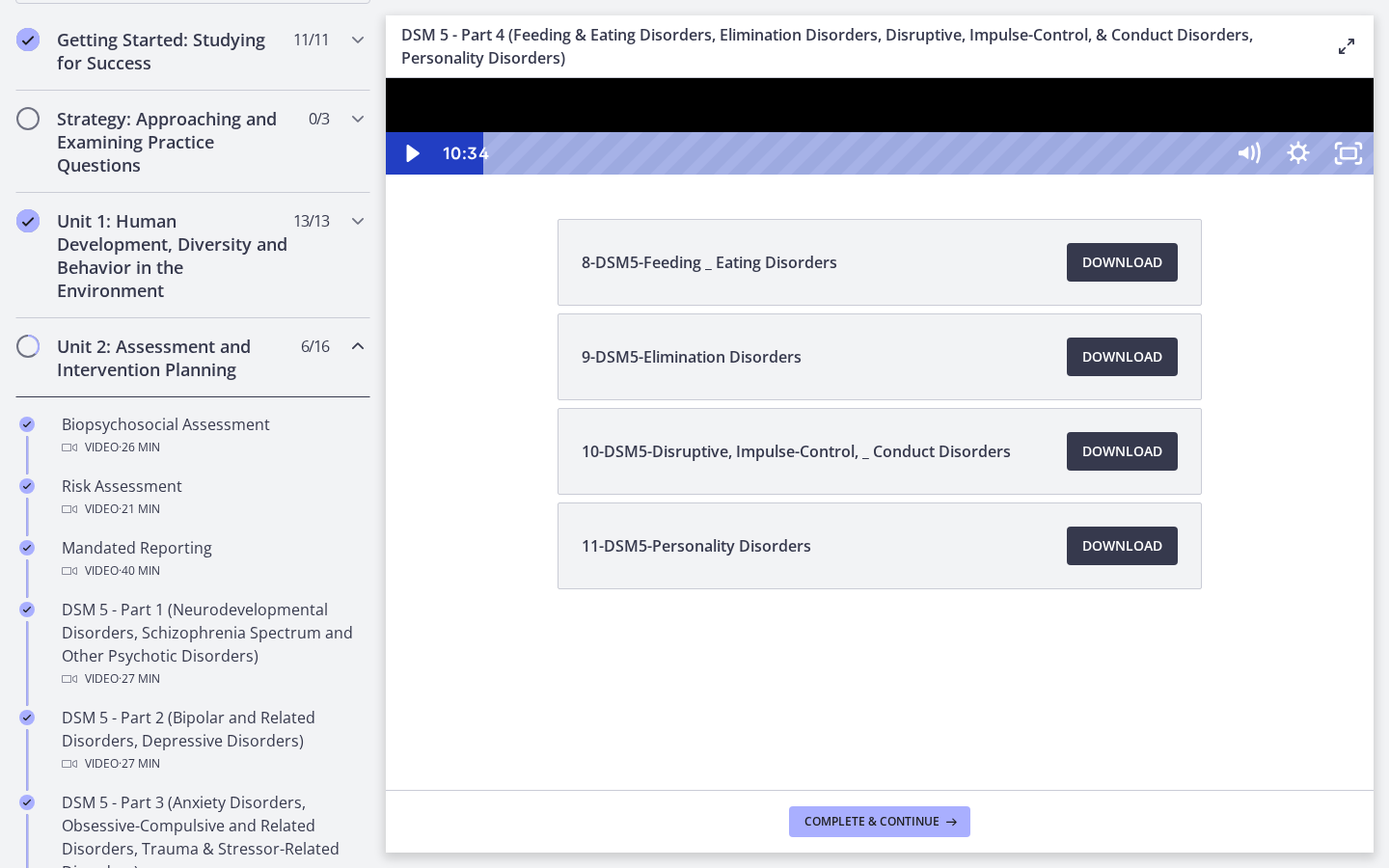 click at bounding box center (880, 126) 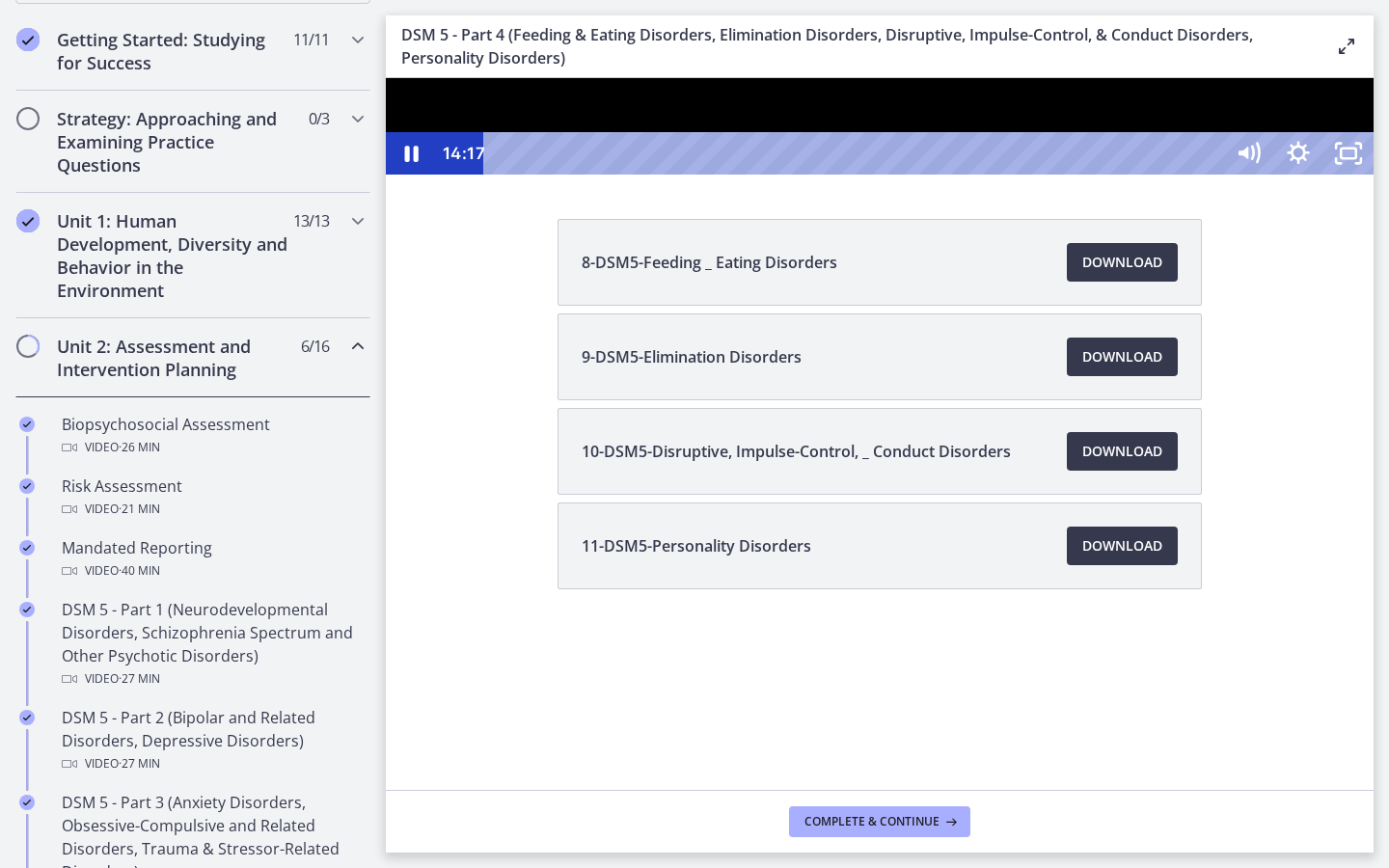 click at bounding box center (880, 126) 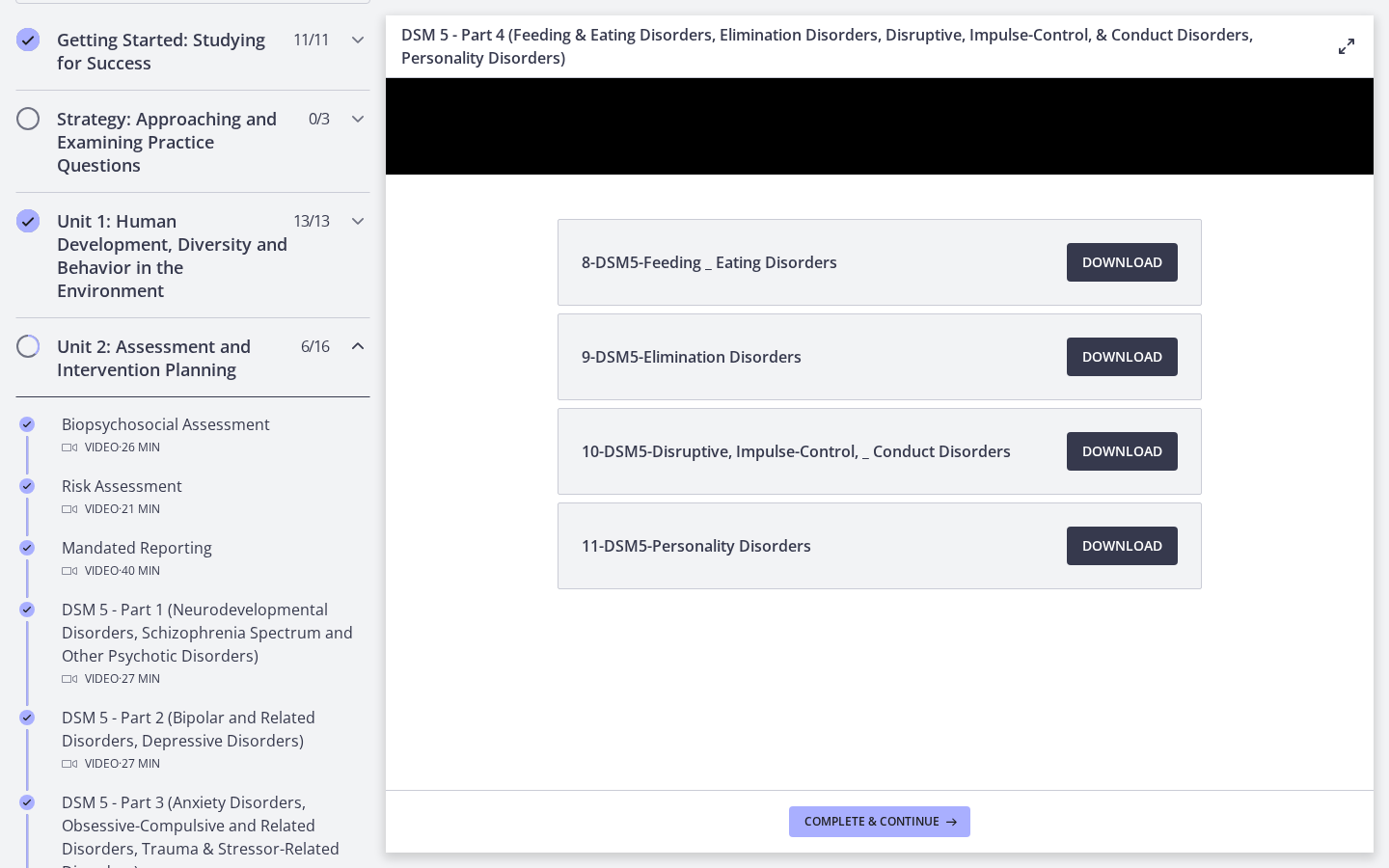 click at bounding box center (880, 126) 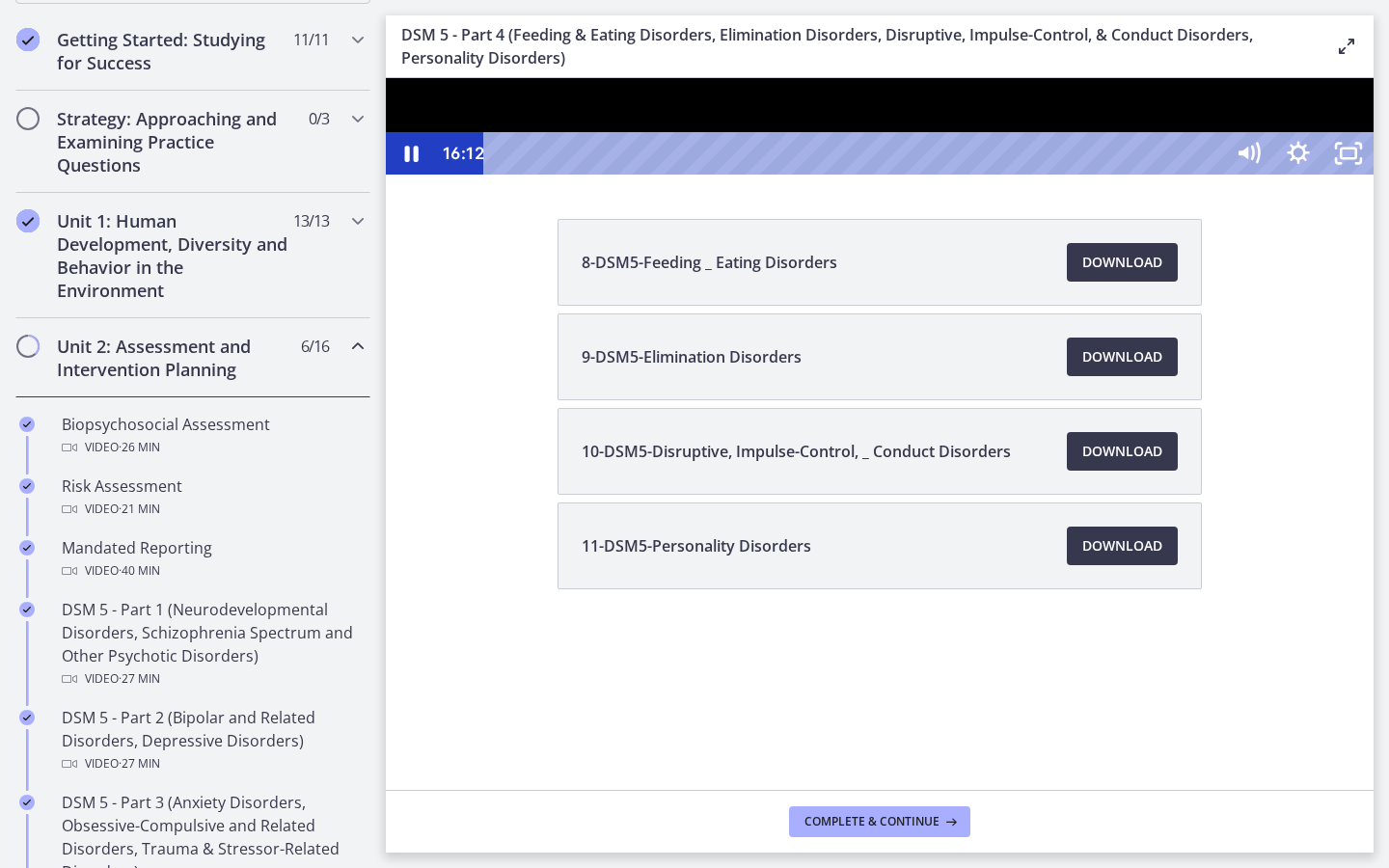 click at bounding box center [880, 126] 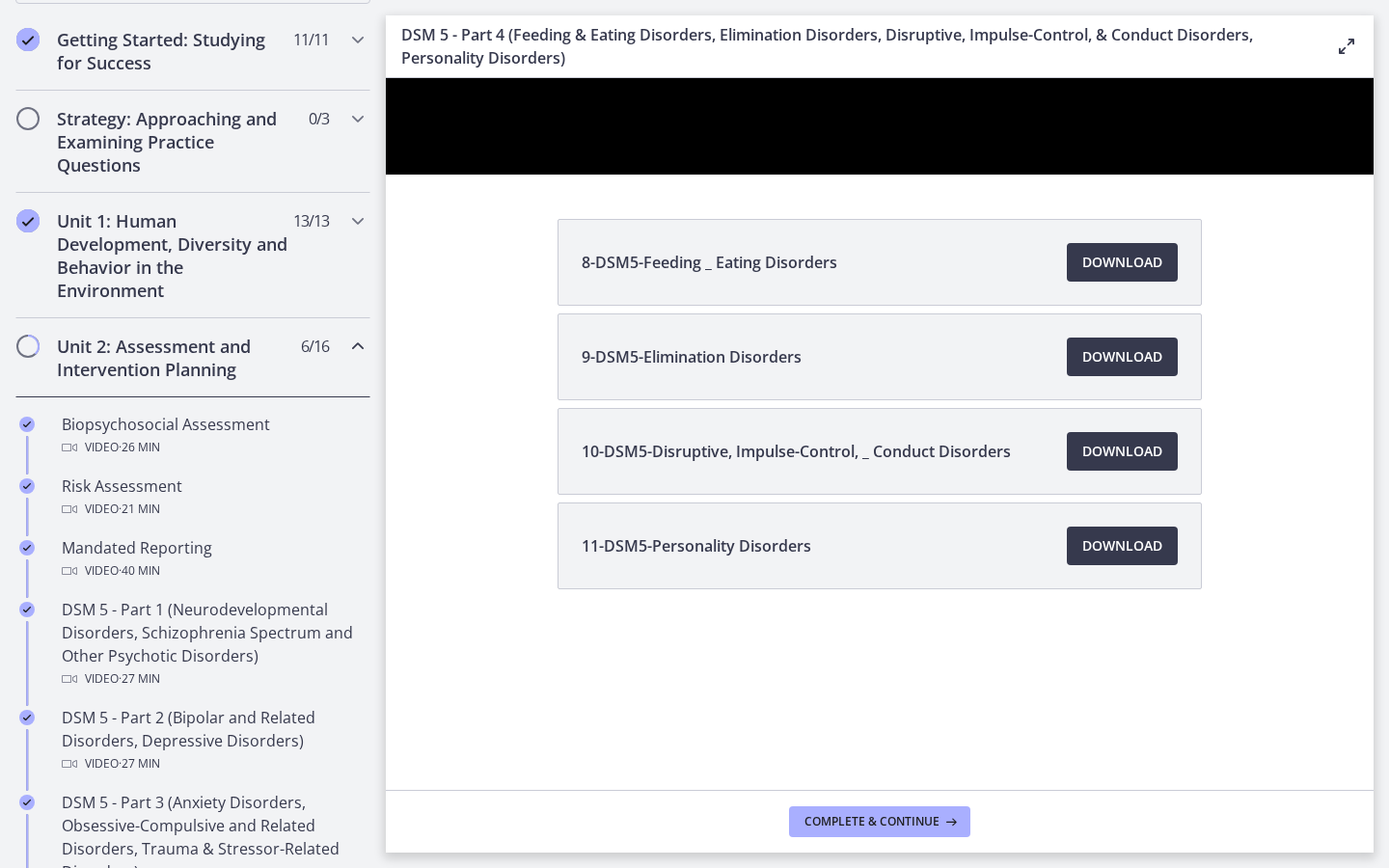 click at bounding box center (880, 126) 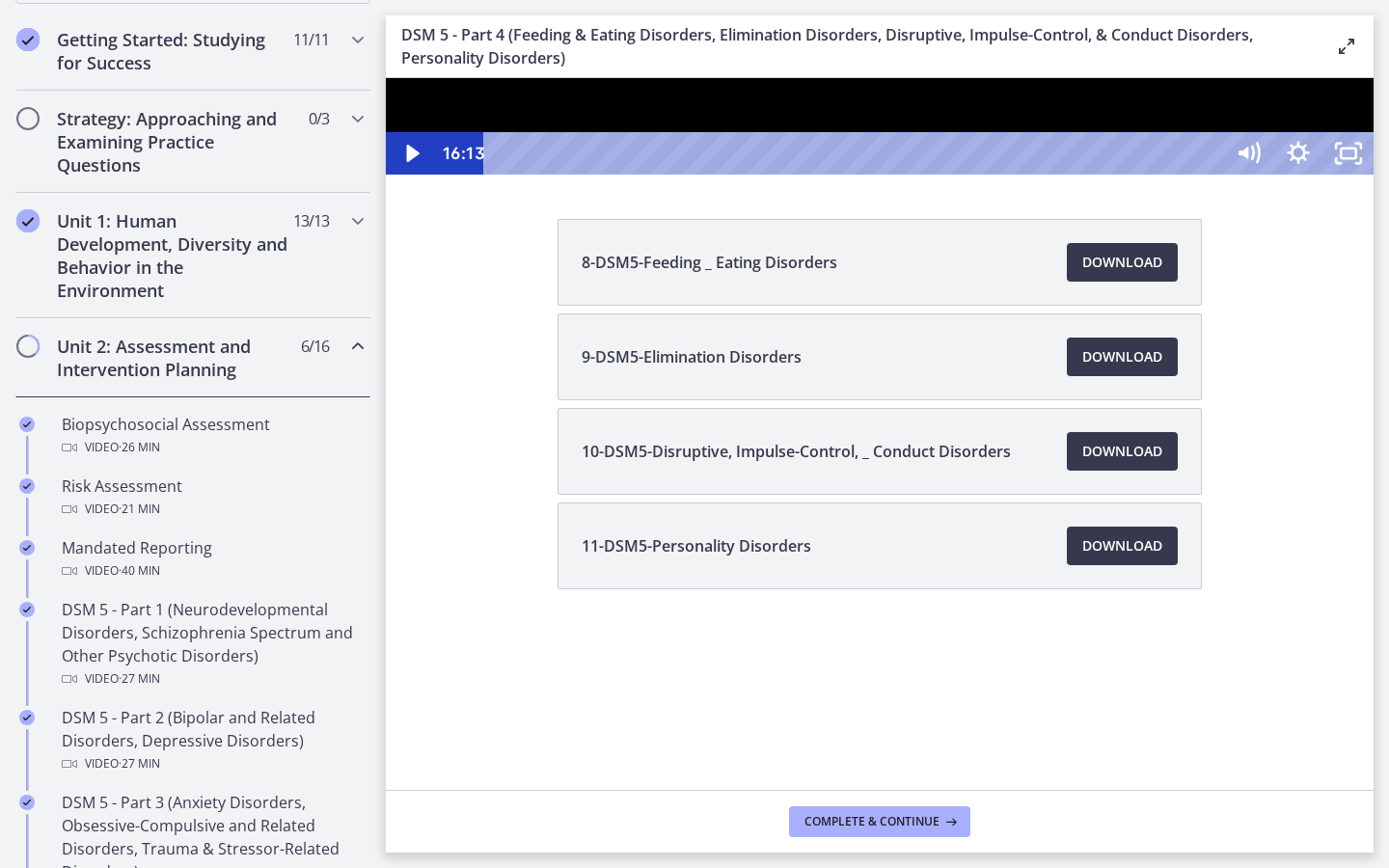 click at bounding box center [880, 126] 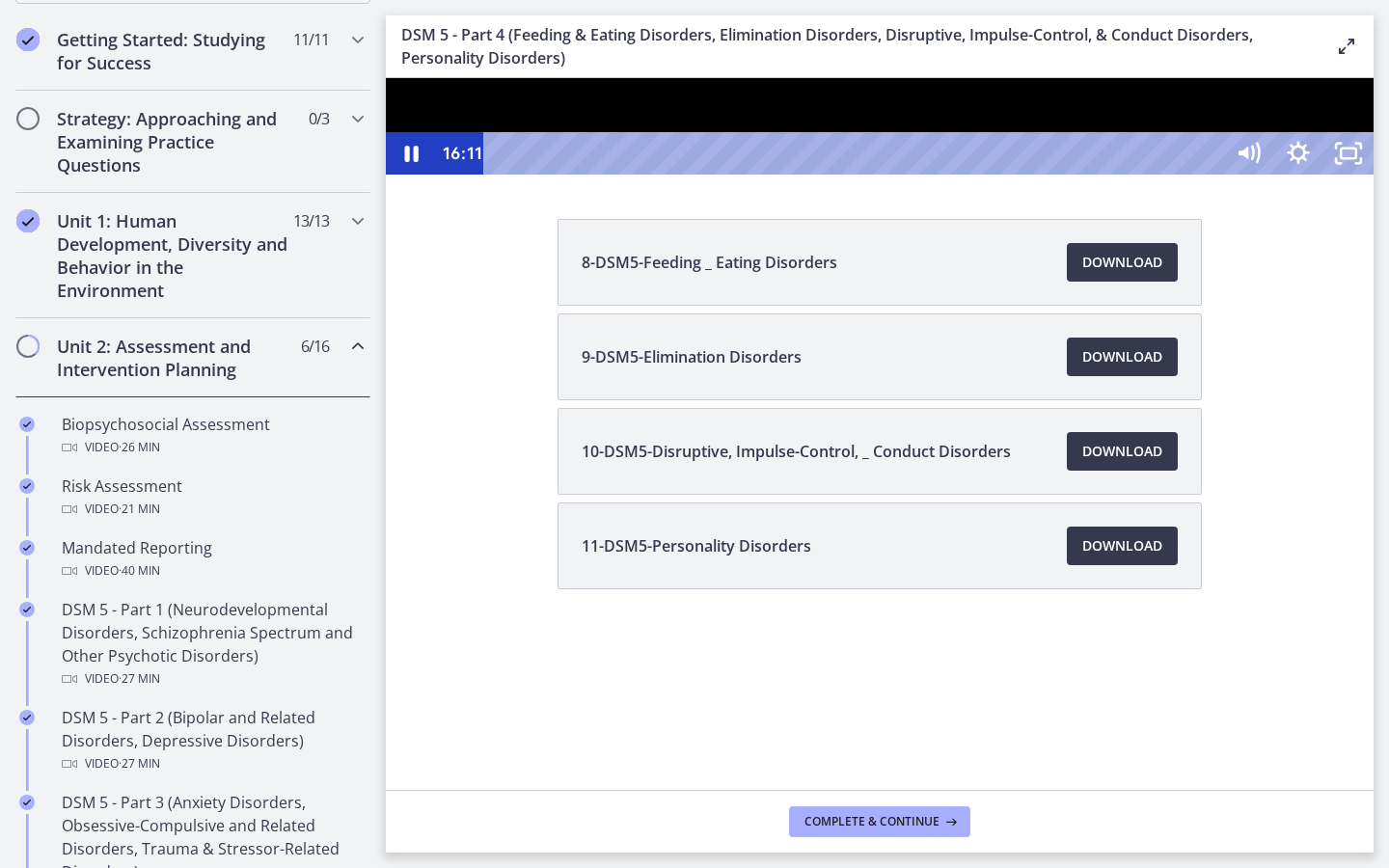 click at bounding box center (386, 78) 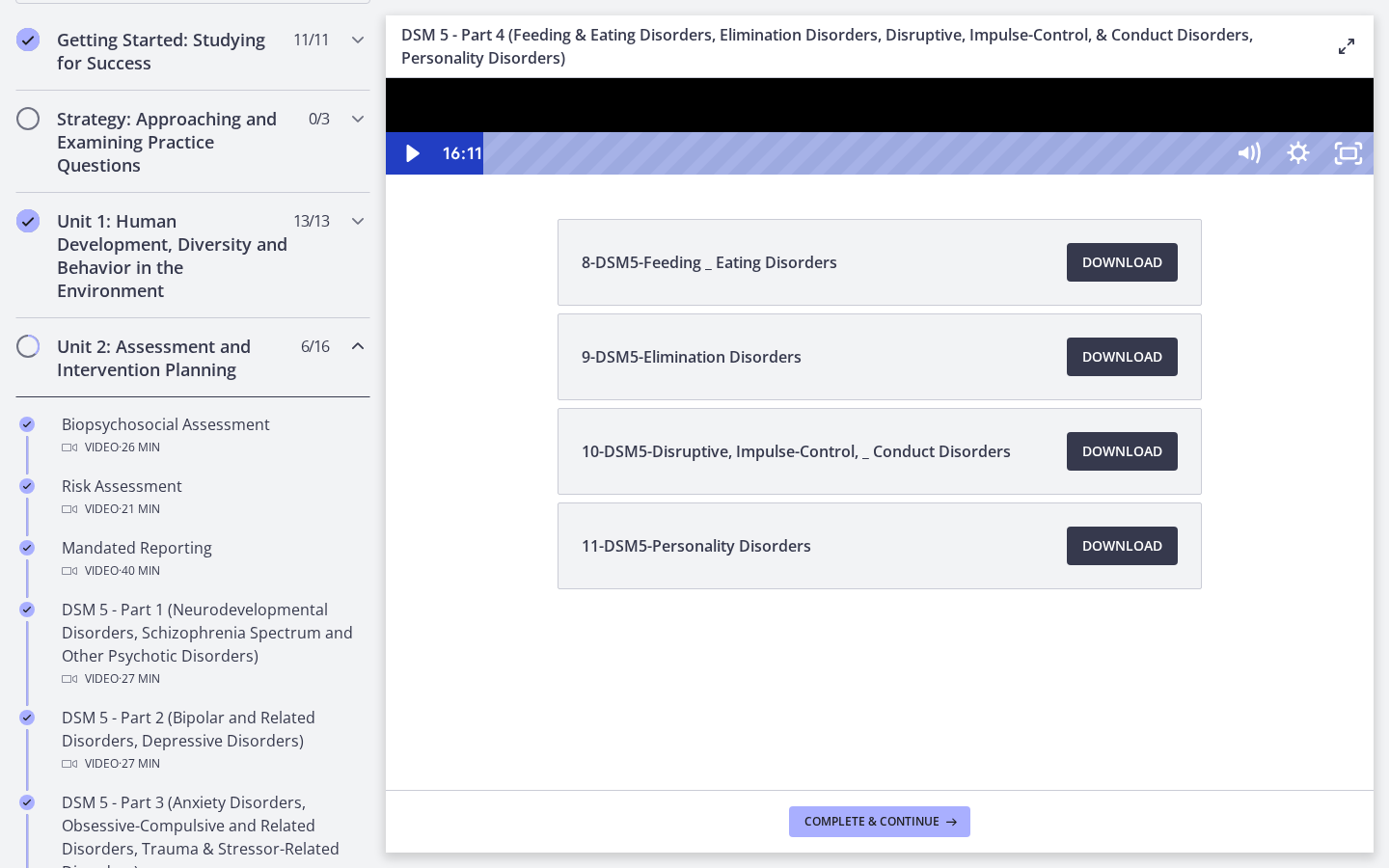click at bounding box center [880, 126] 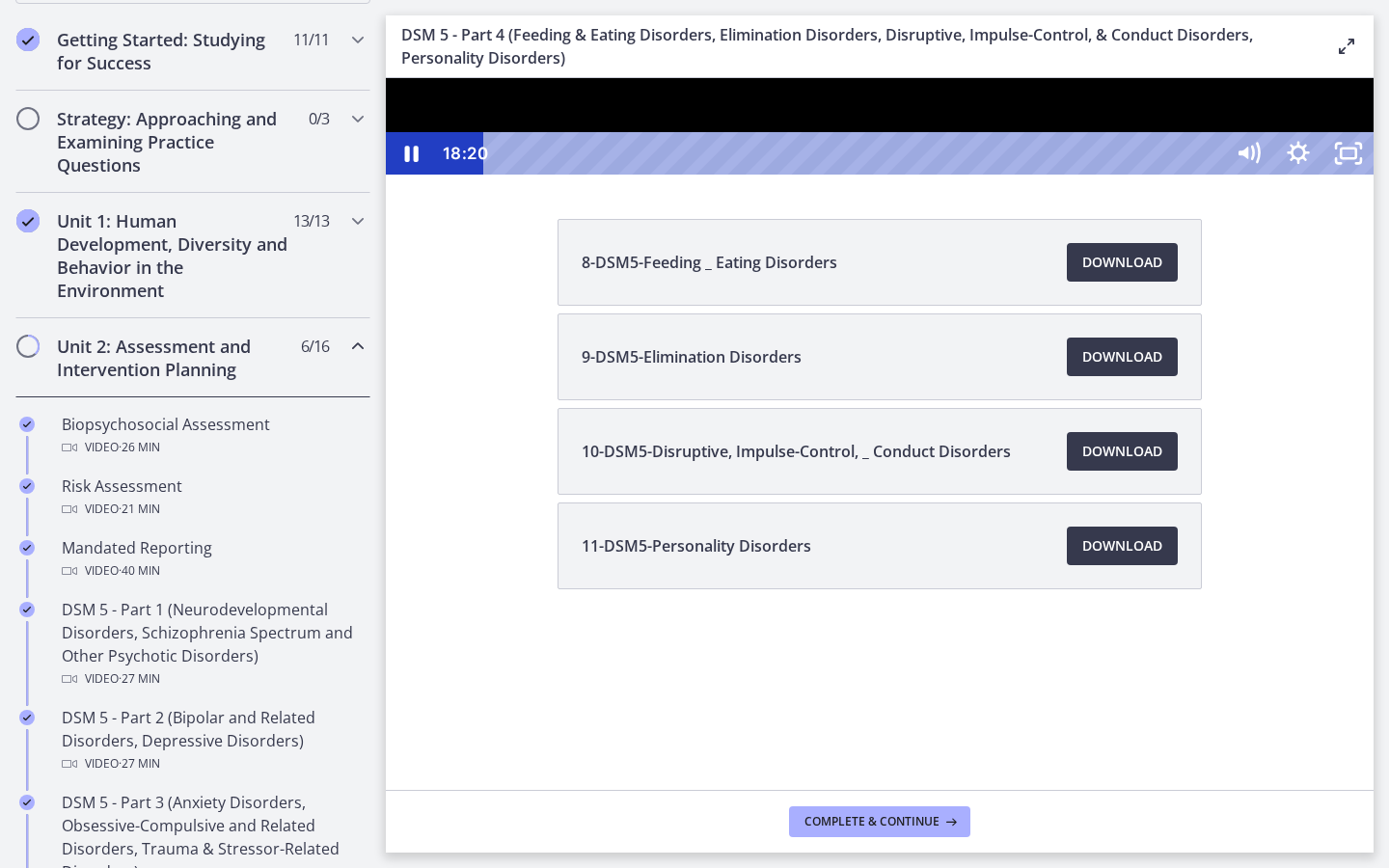 click at bounding box center (880, 126) 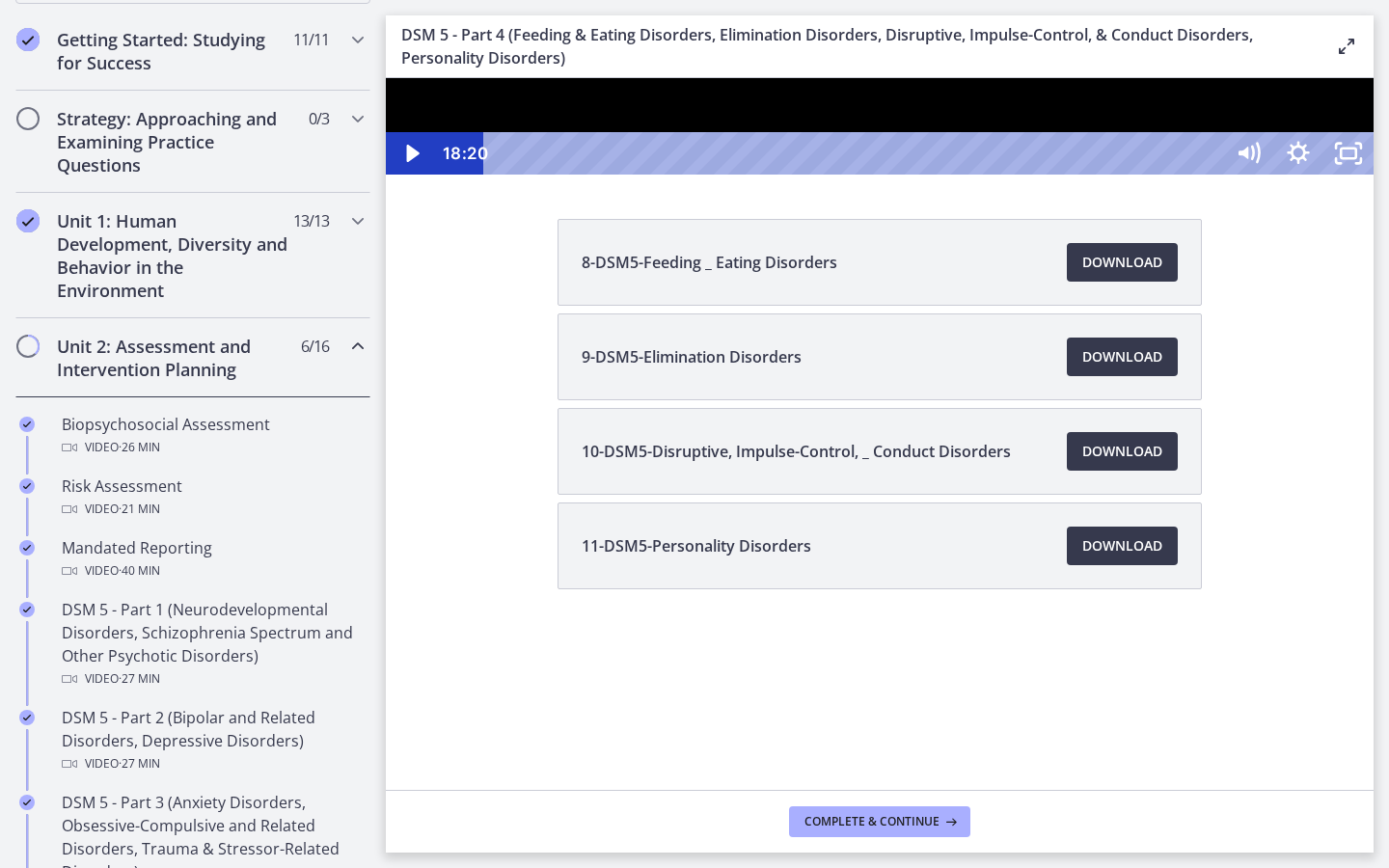 click at bounding box center [880, 126] 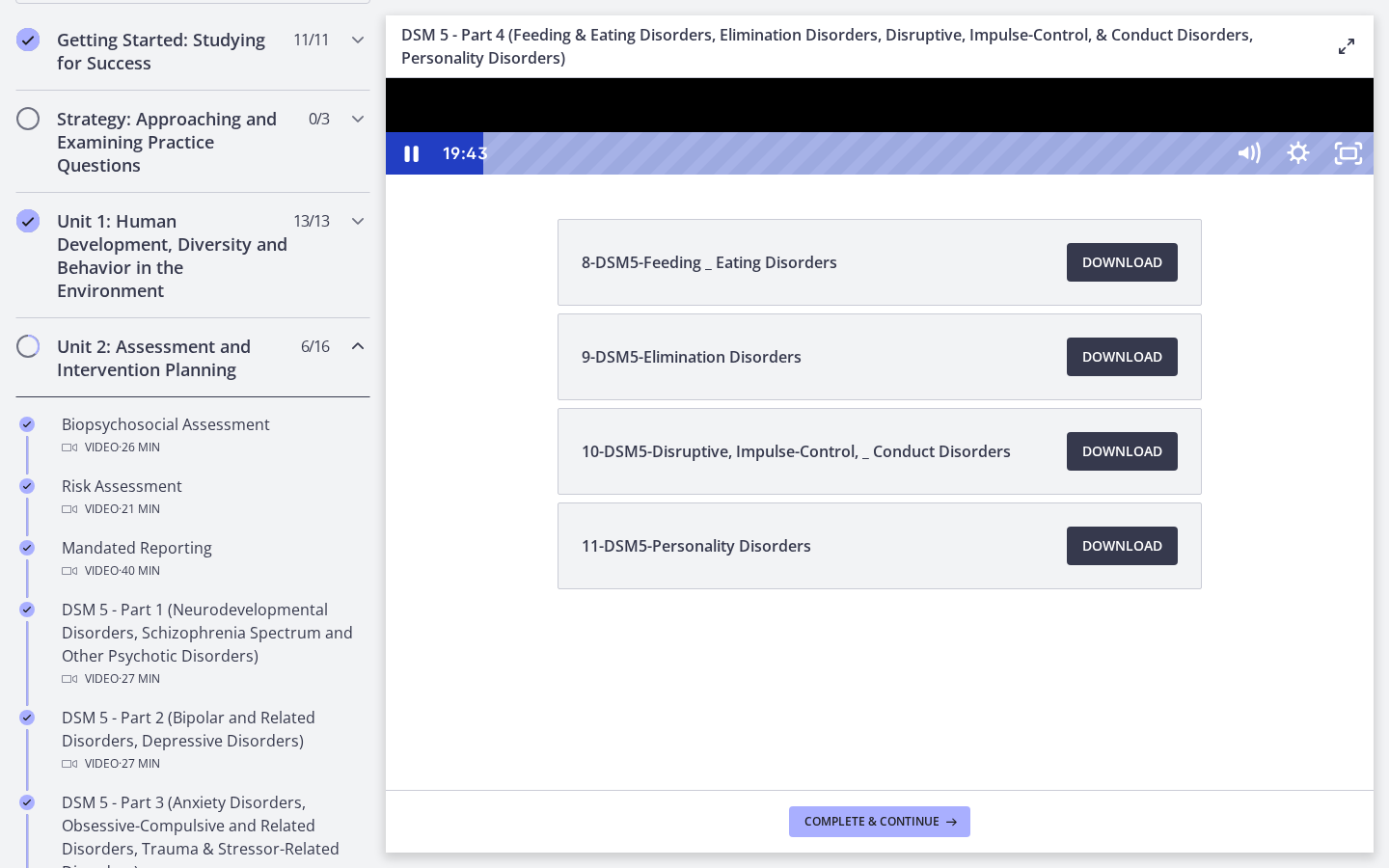 click at bounding box center (880, 126) 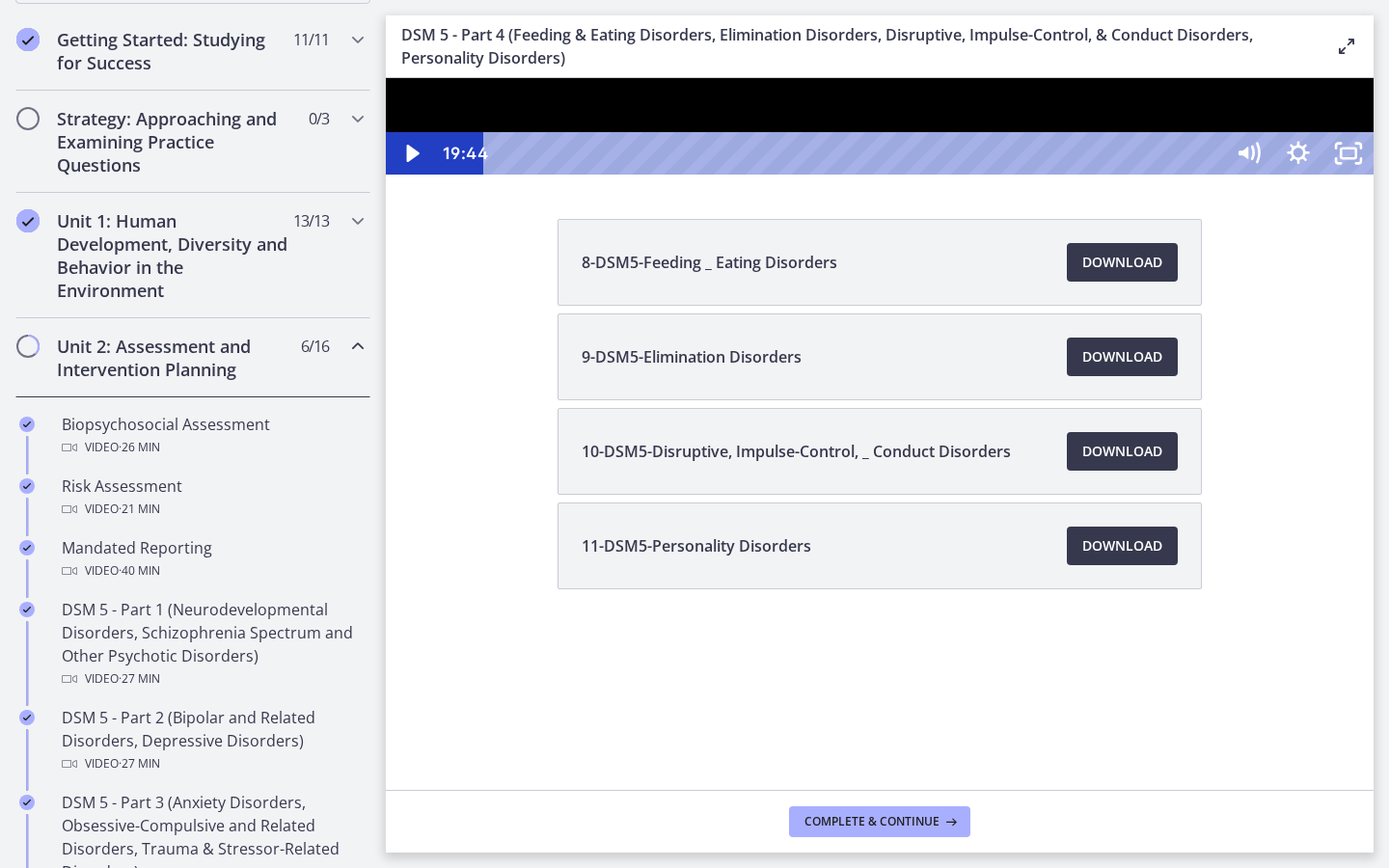 click at bounding box center (880, 126) 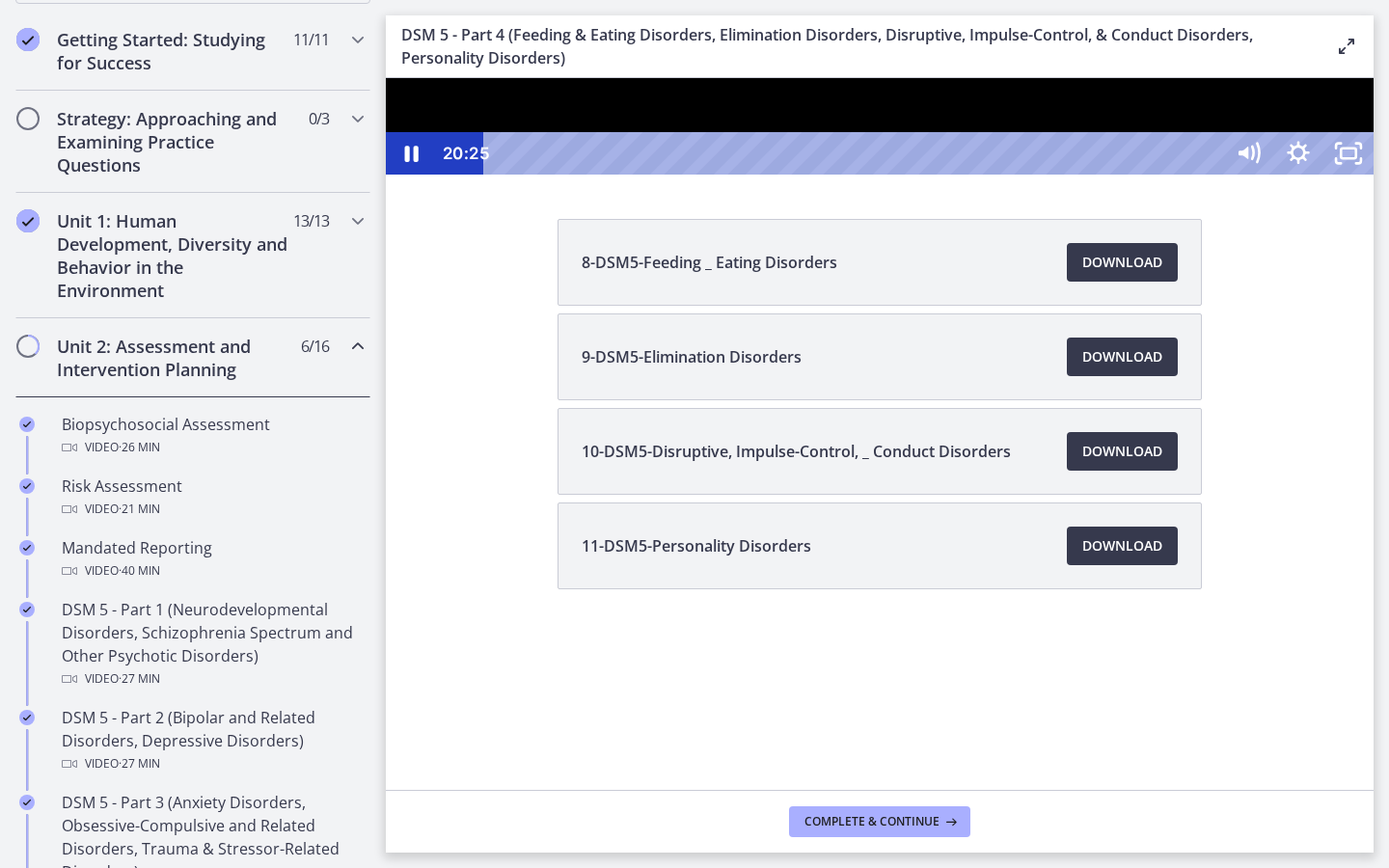 click at bounding box center (880, 126) 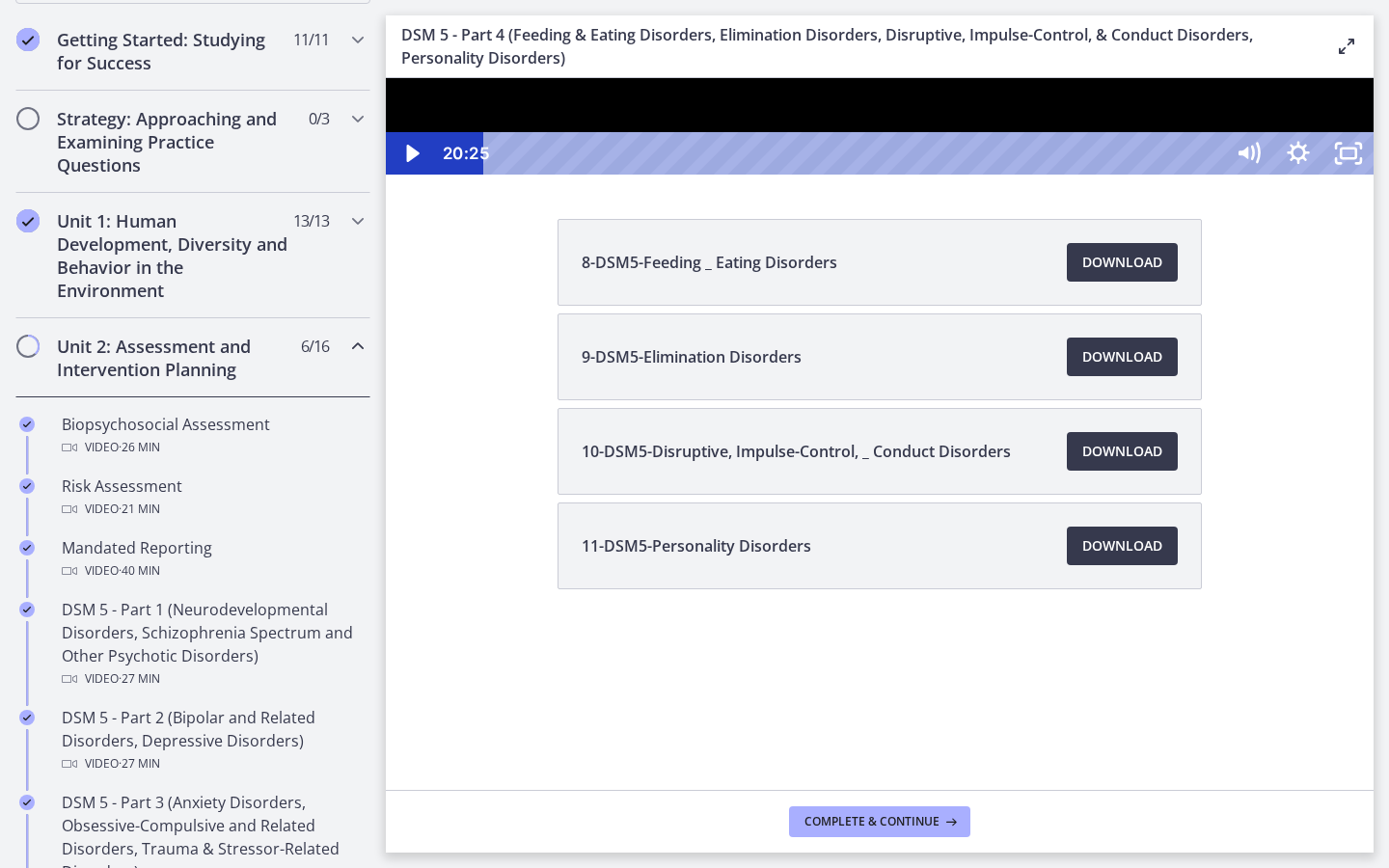 click at bounding box center [880, 126] 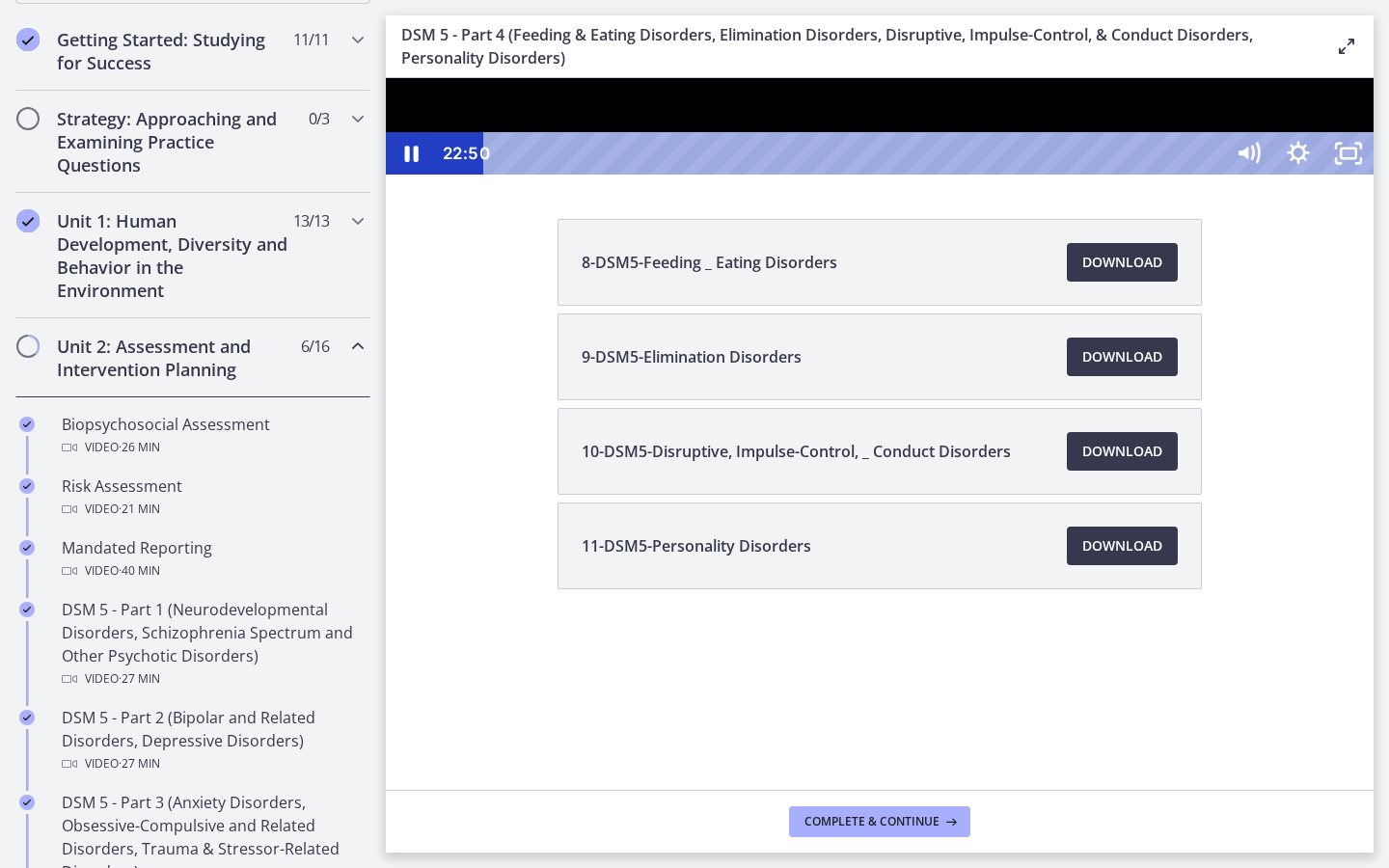 click at bounding box center (880, 126) 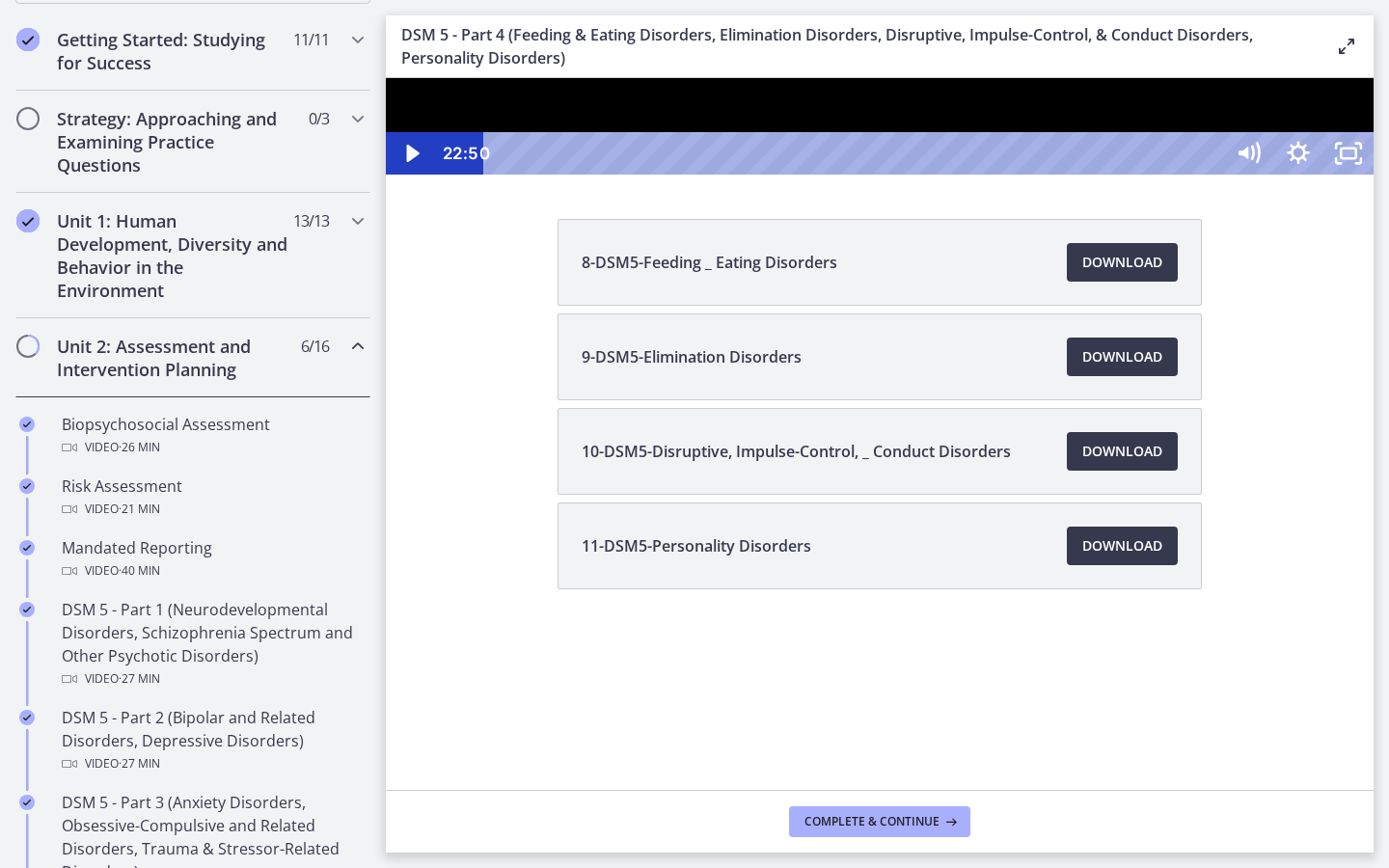 click at bounding box center (386, 78) 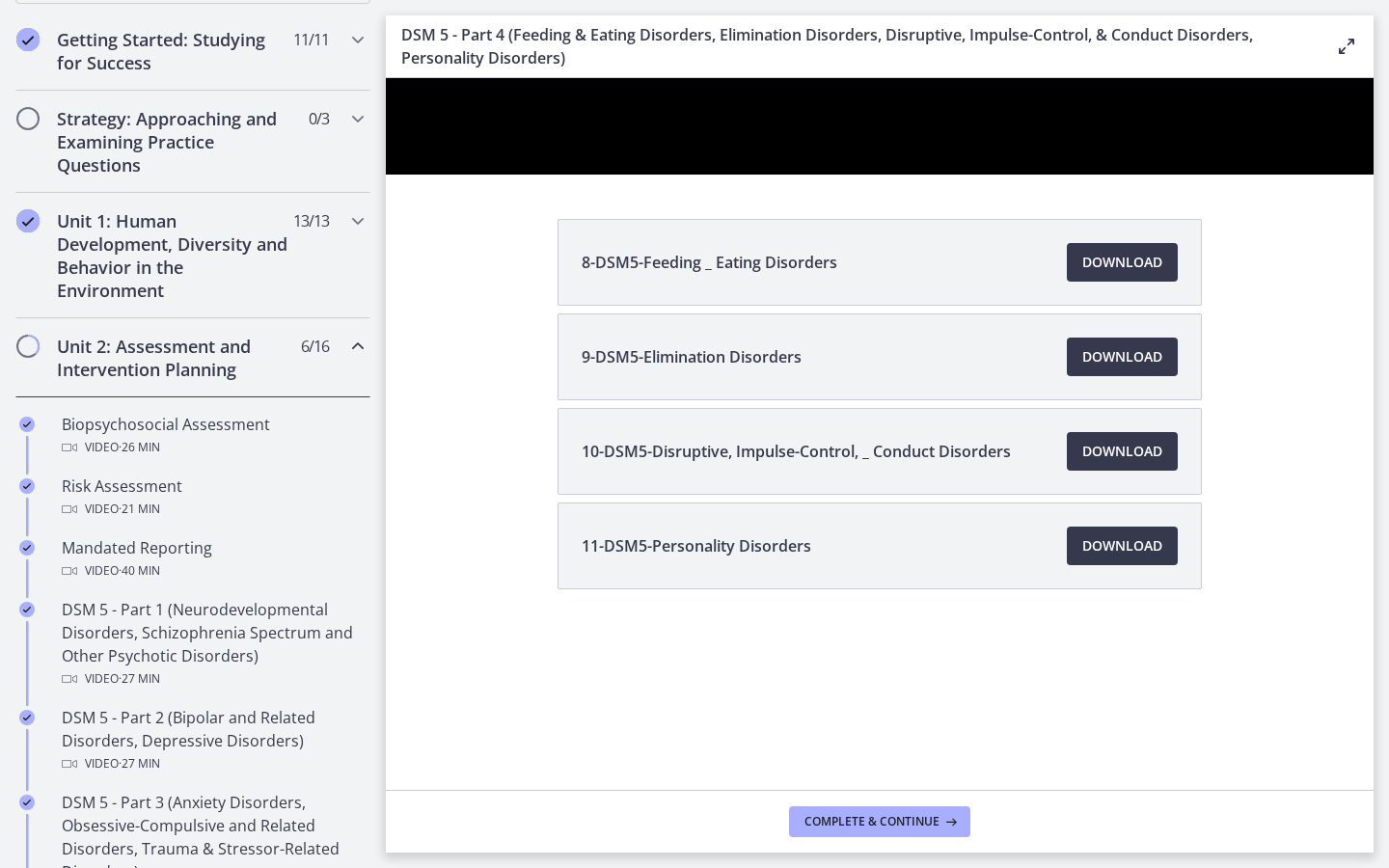click at bounding box center (386, 78) 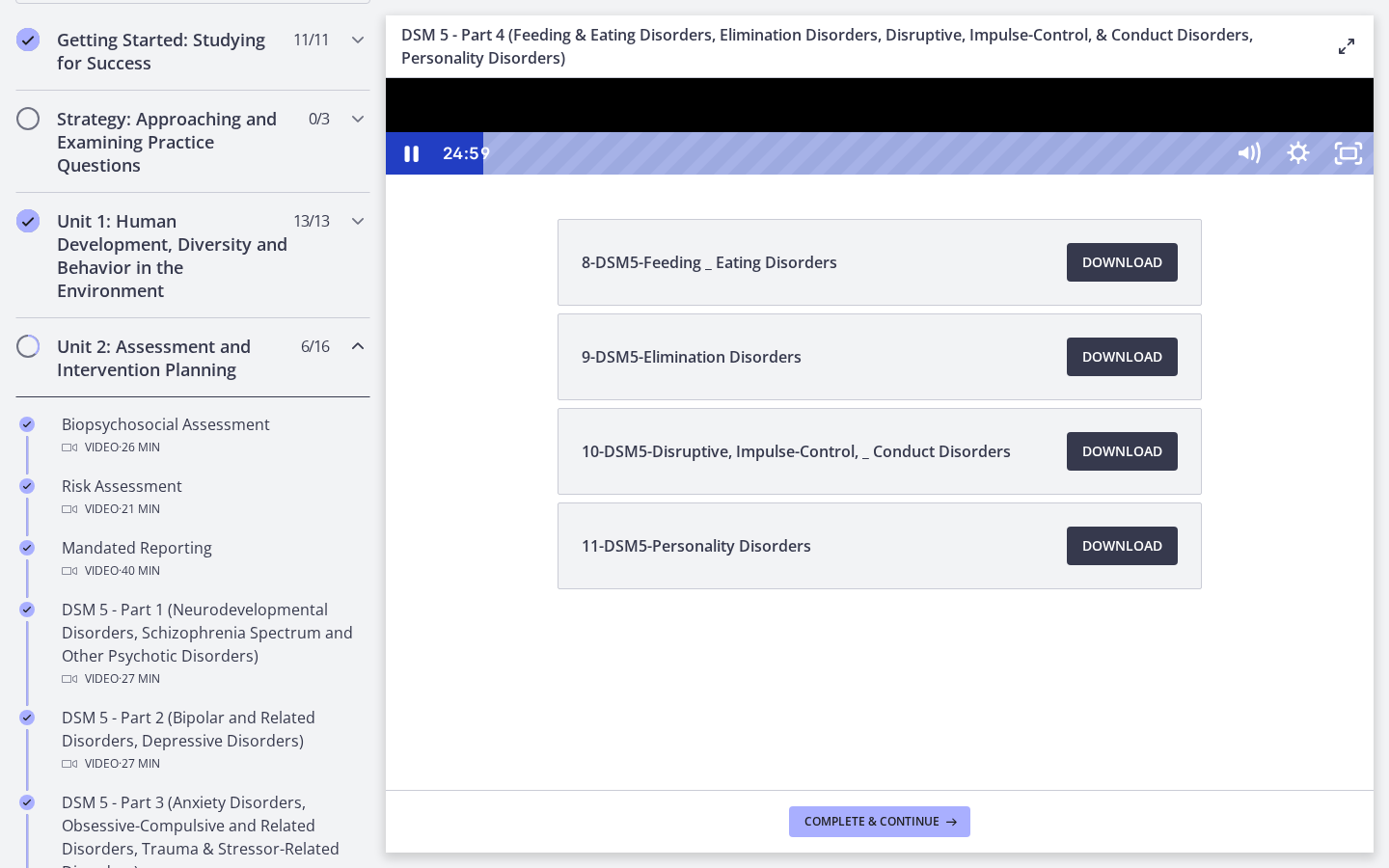 click on "24:00" at bounding box center [857, 153] 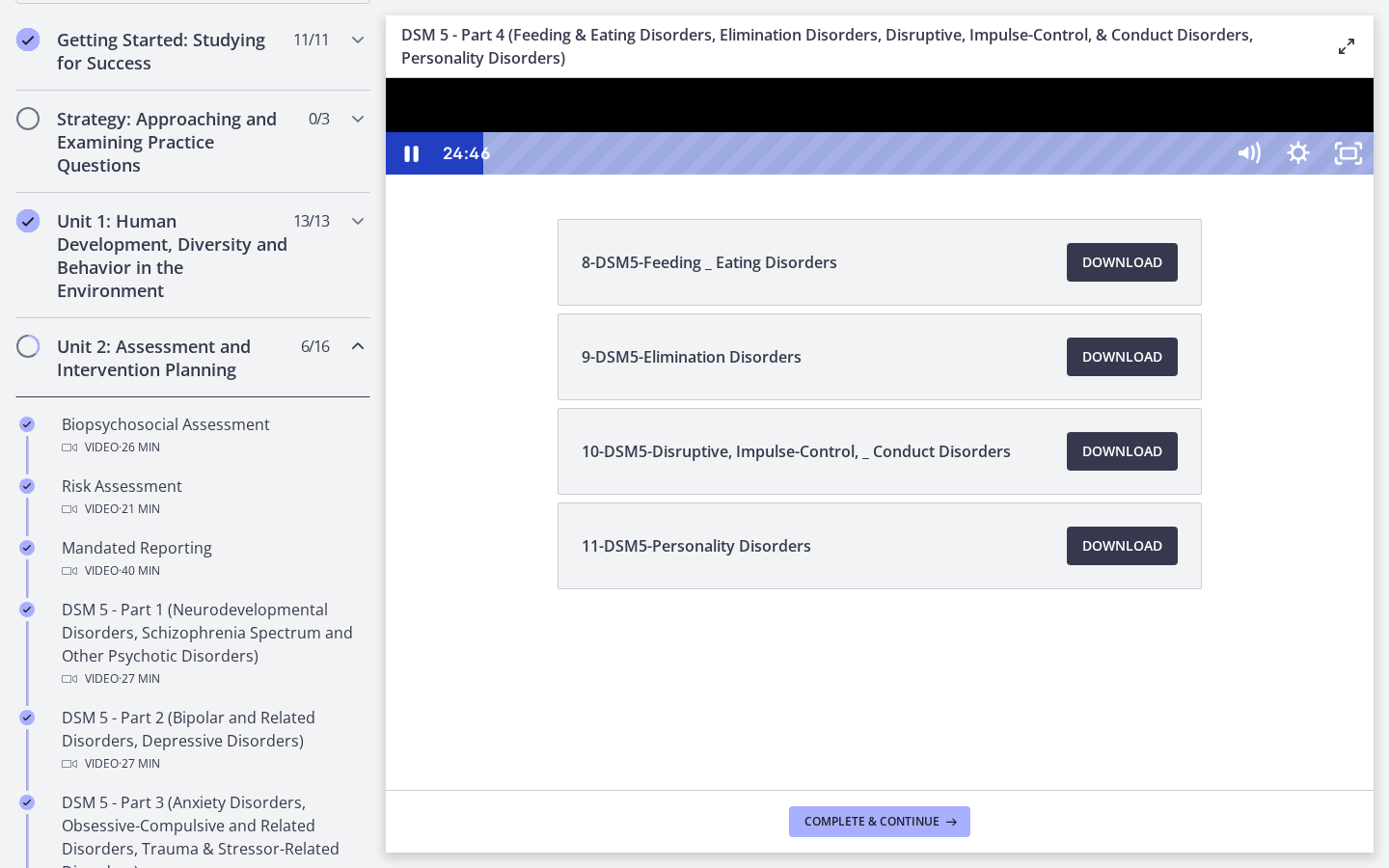 click at bounding box center [880, 126] 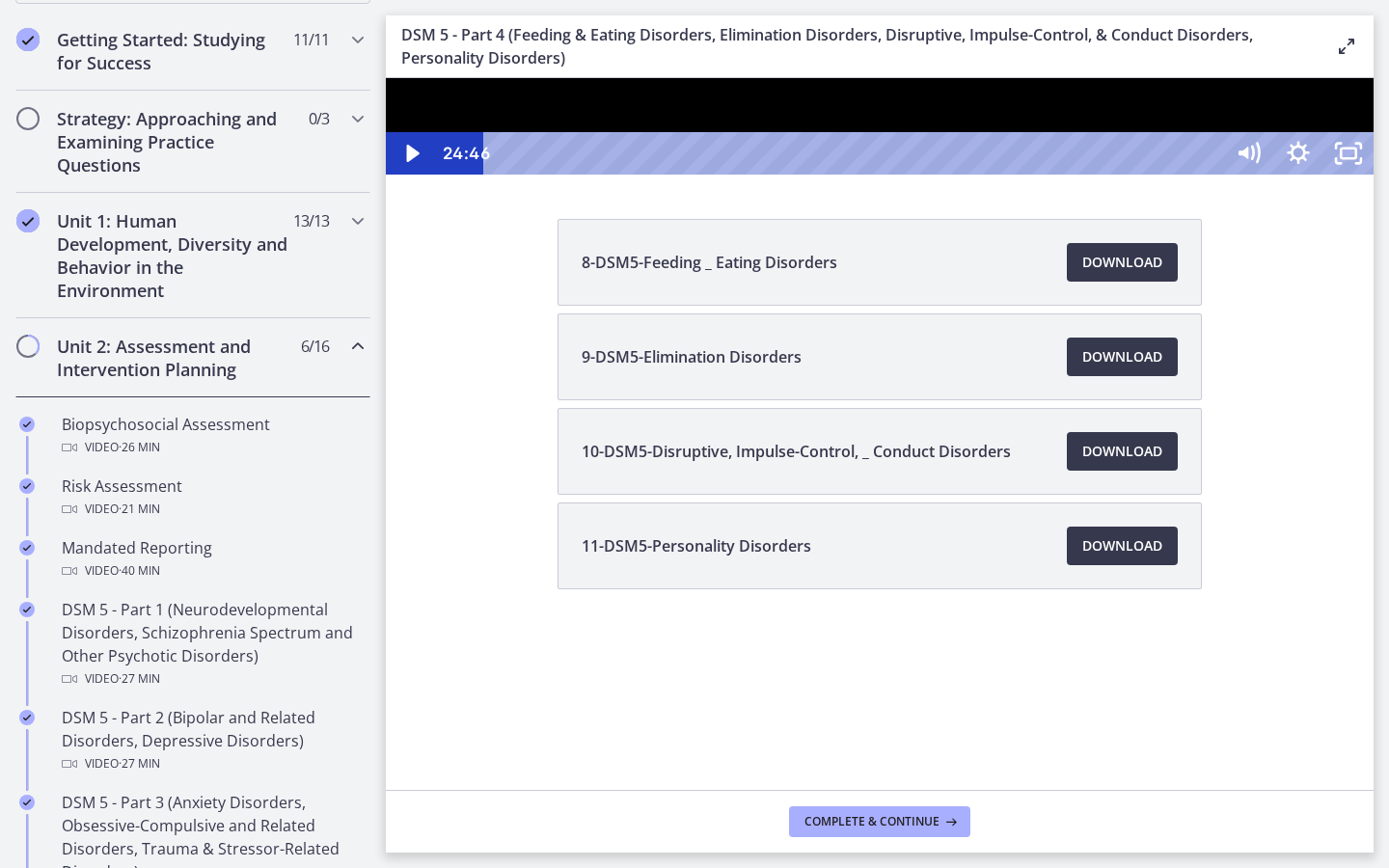 click at bounding box center (386, 78) 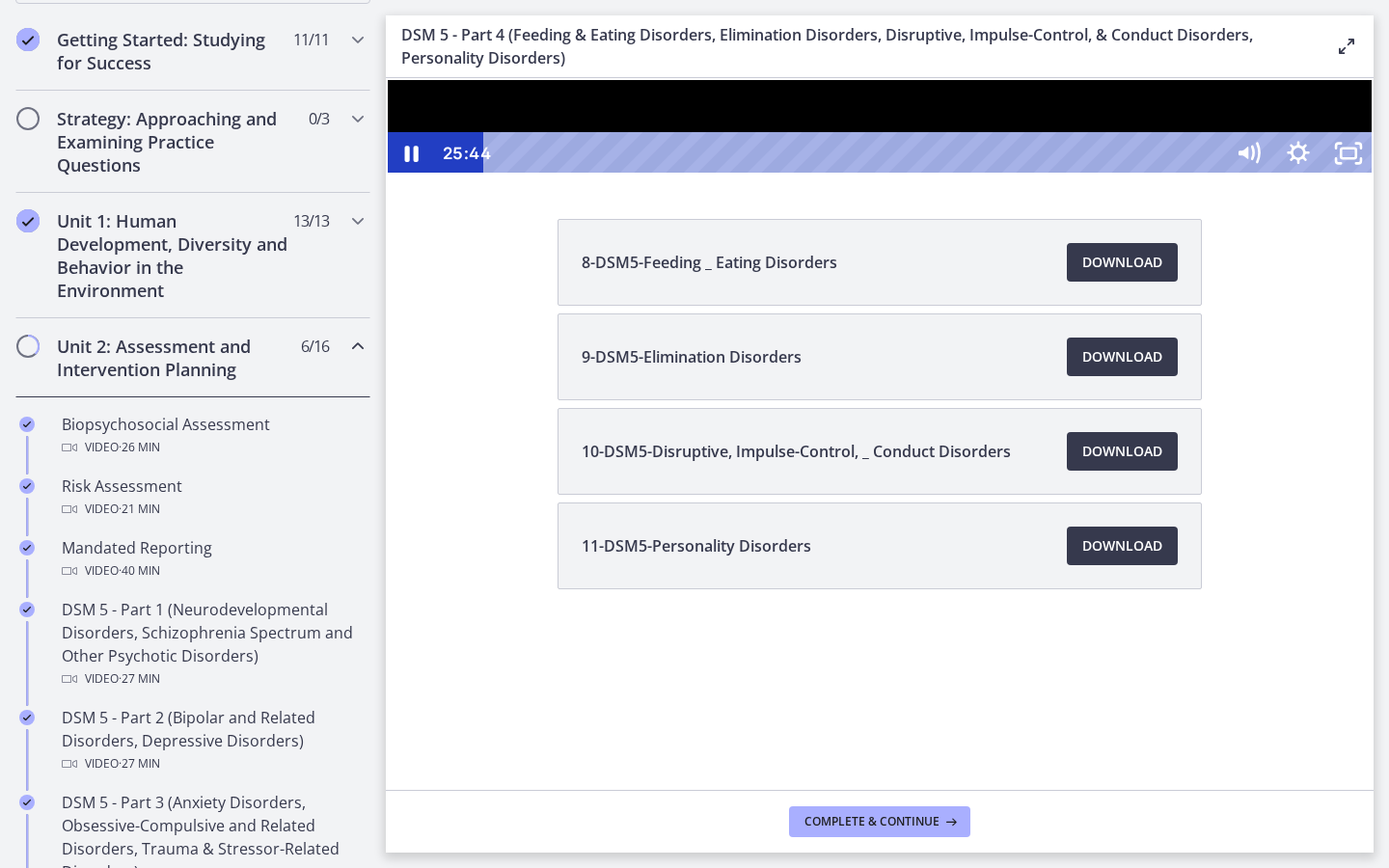 click at bounding box center (386, 78) 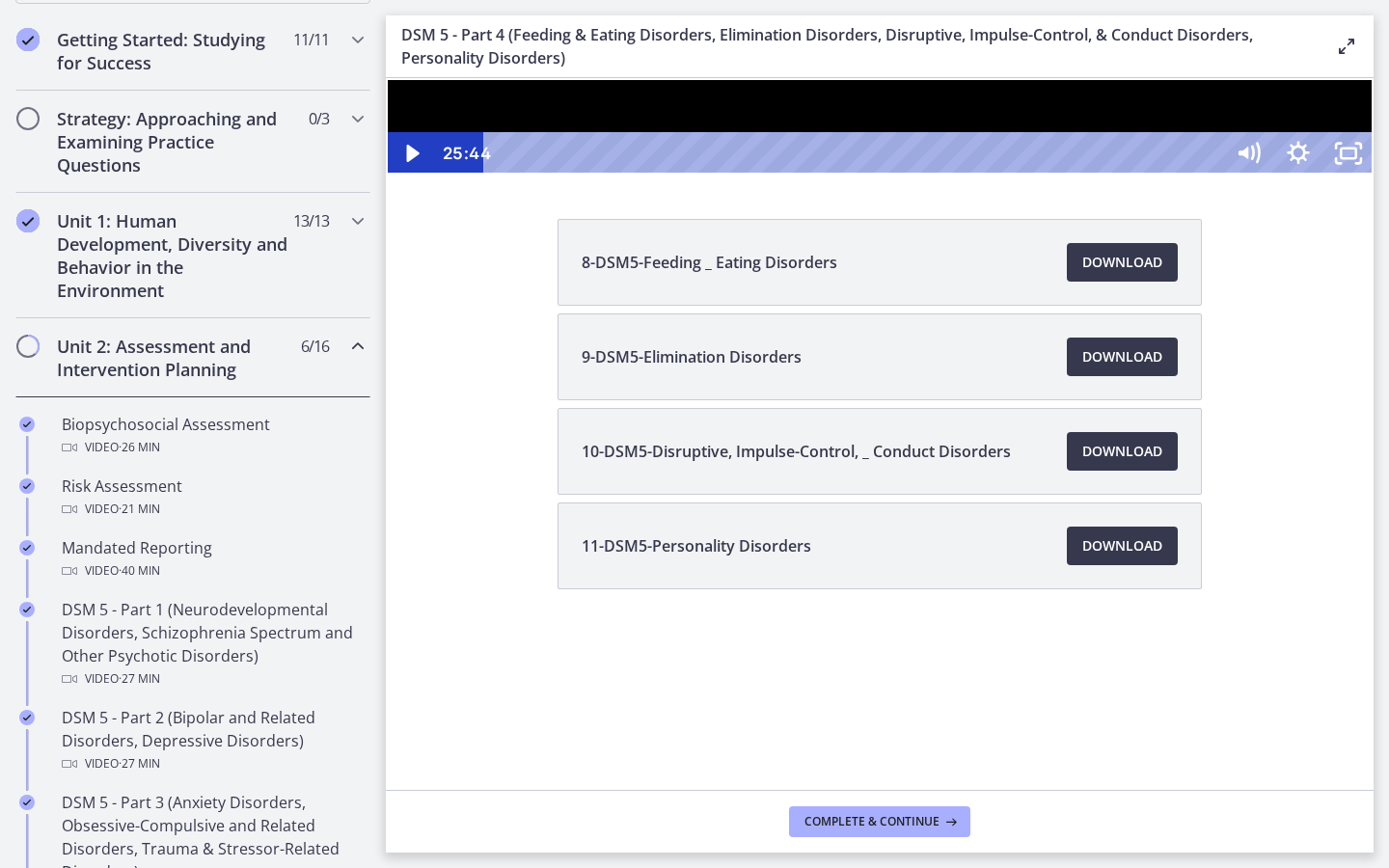 click at bounding box center (386, 78) 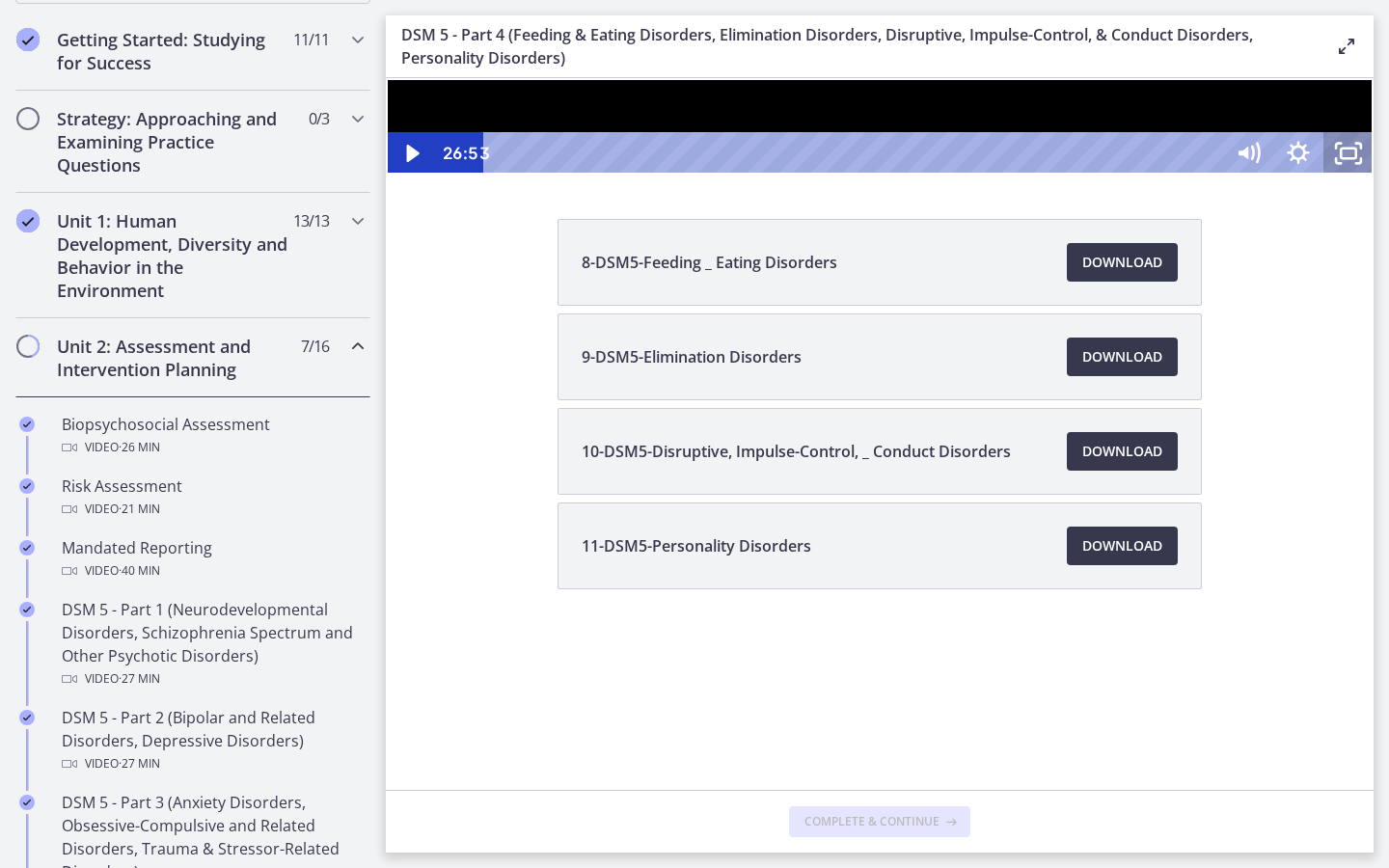 click 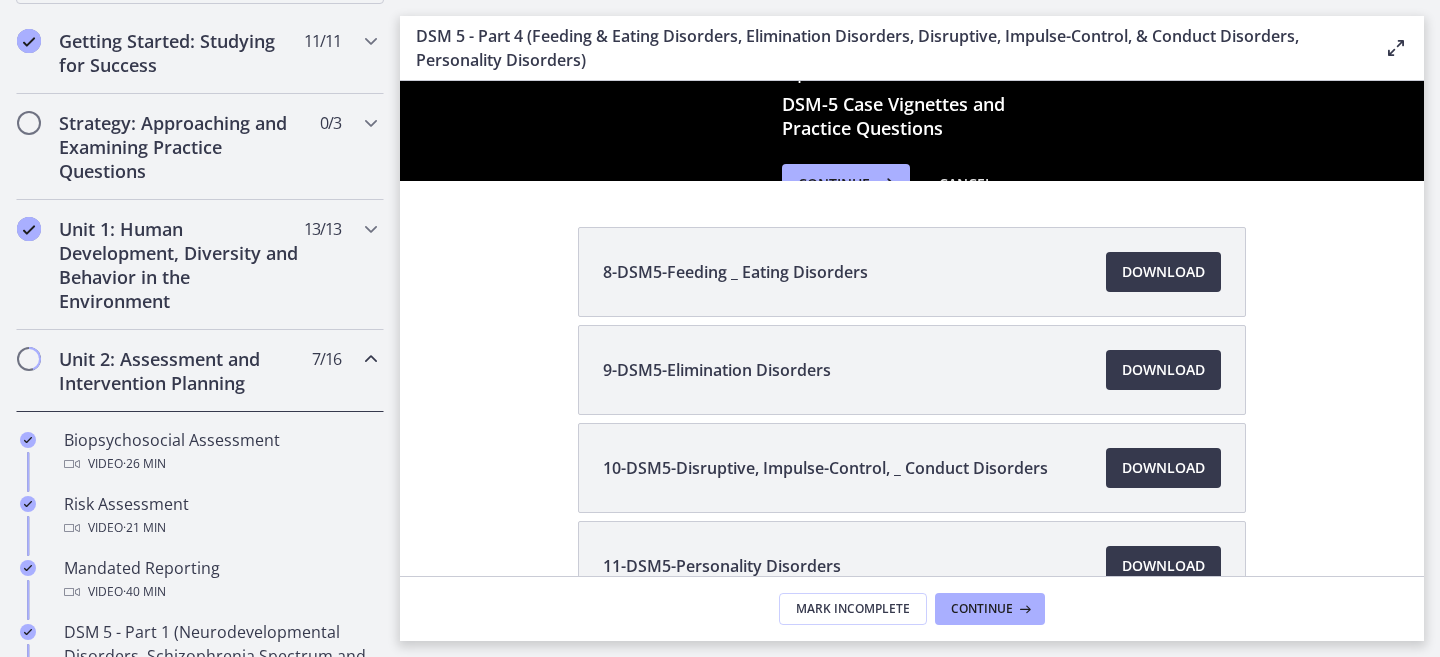 scroll, scrollTop: 131, scrollLeft: 0, axis: vertical 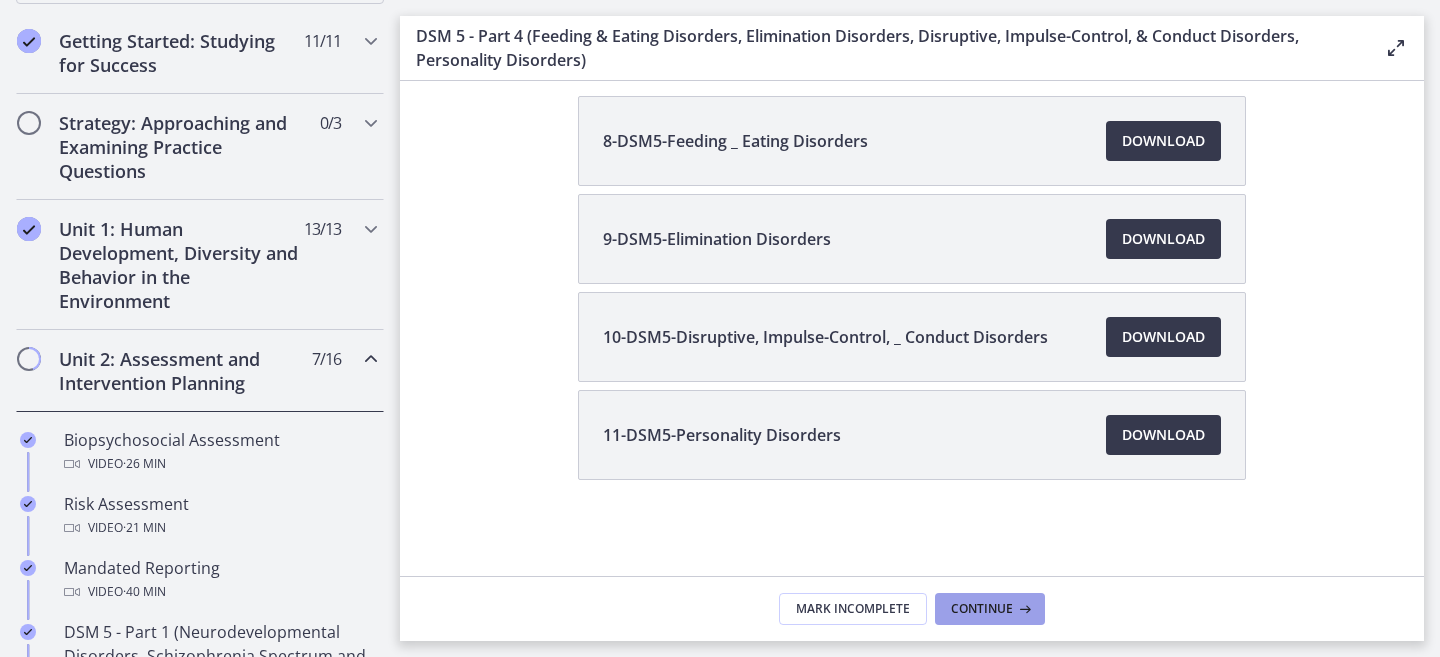 click on "Continue" at bounding box center [982, 609] 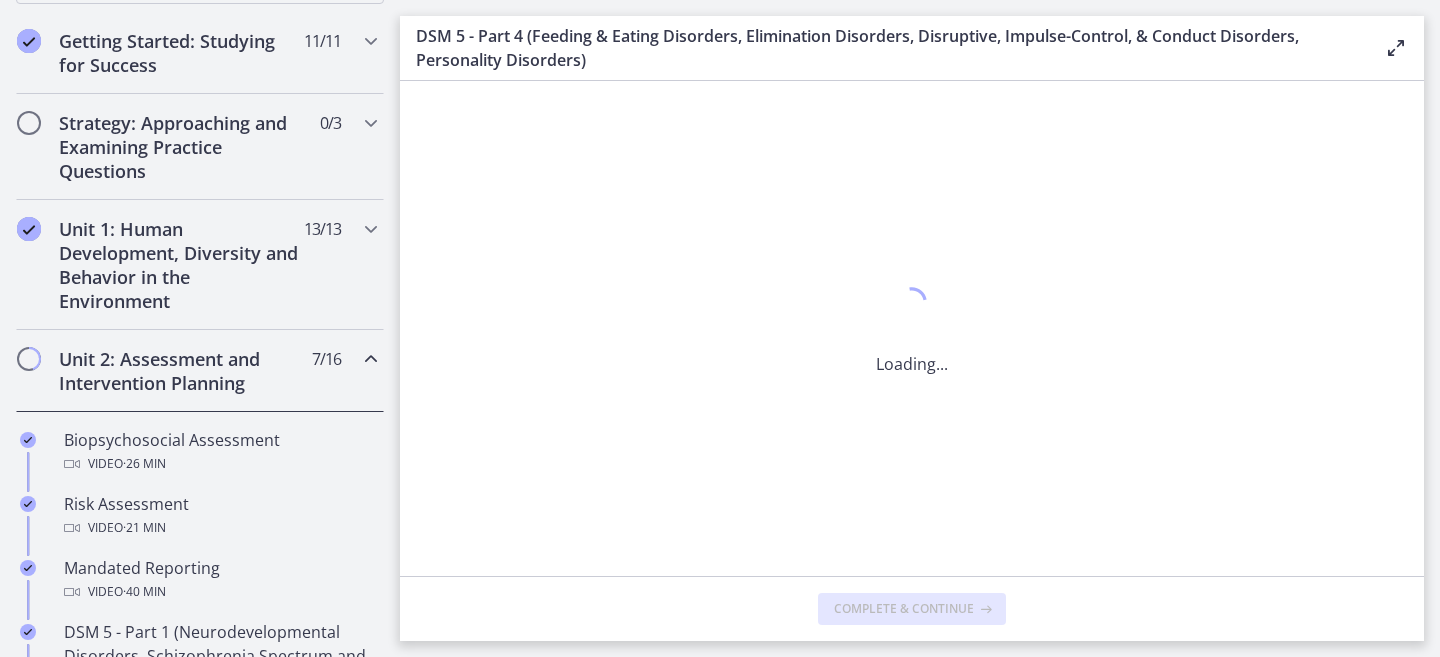 scroll, scrollTop: 0, scrollLeft: 0, axis: both 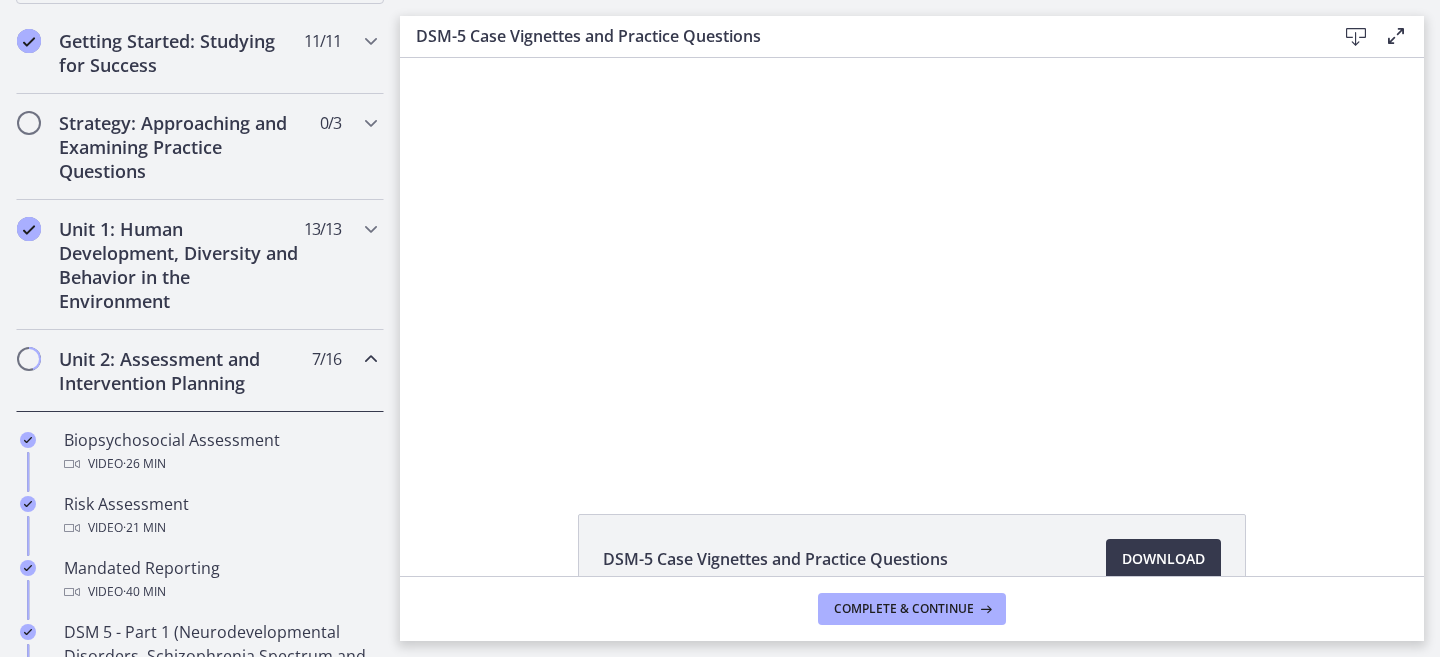 click at bounding box center (912, 263) 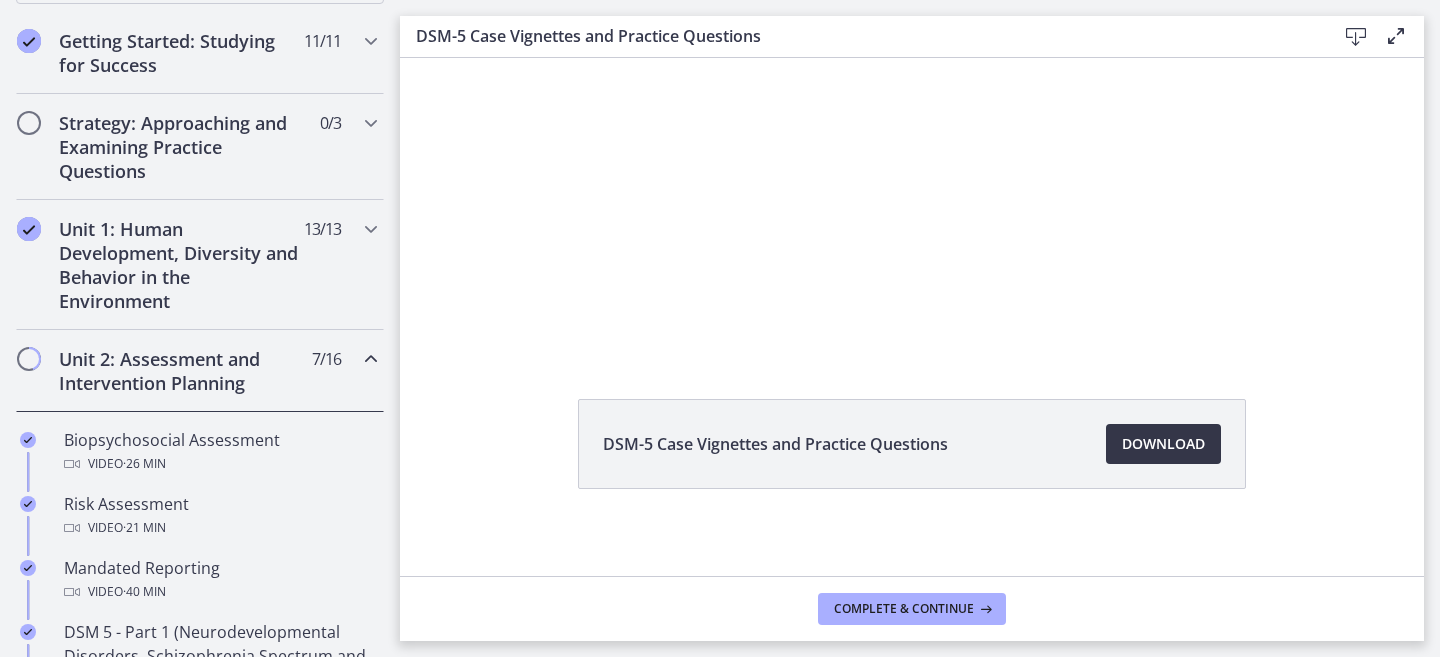 click on "Download
Opens in a new window" at bounding box center [1163, 444] 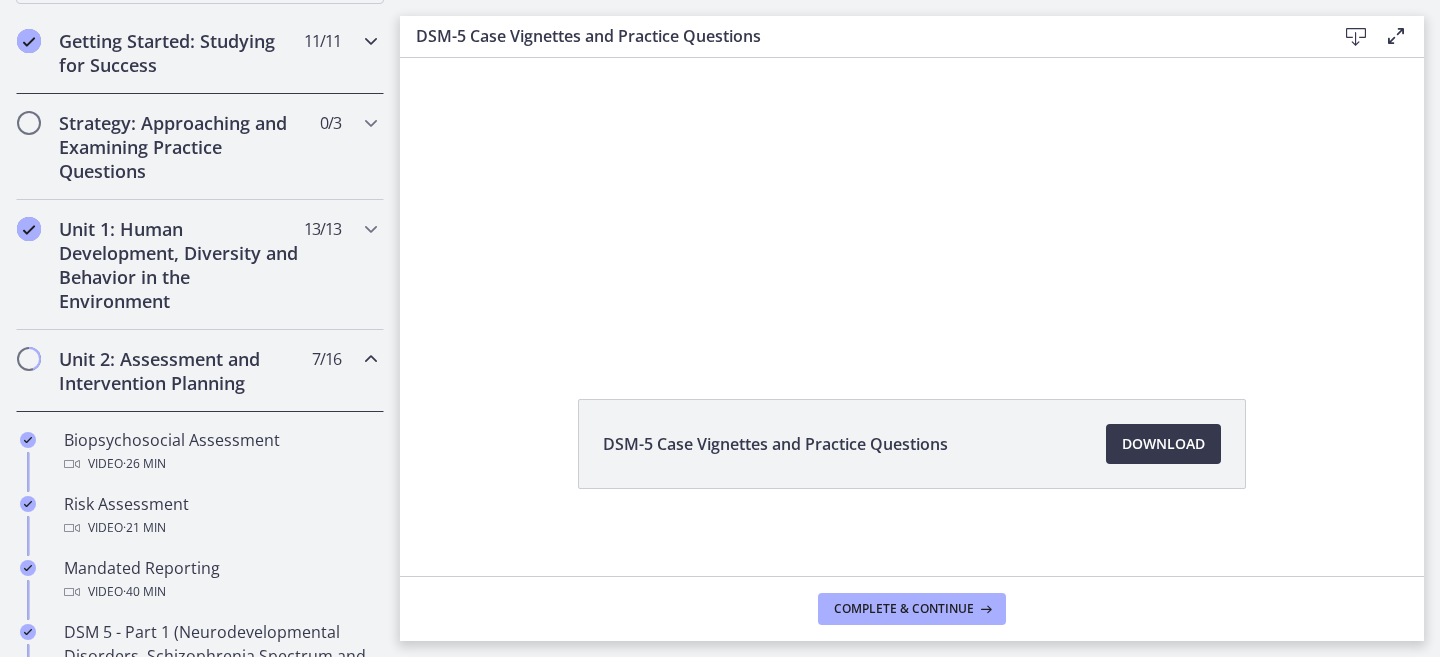 scroll, scrollTop: 0, scrollLeft: 0, axis: both 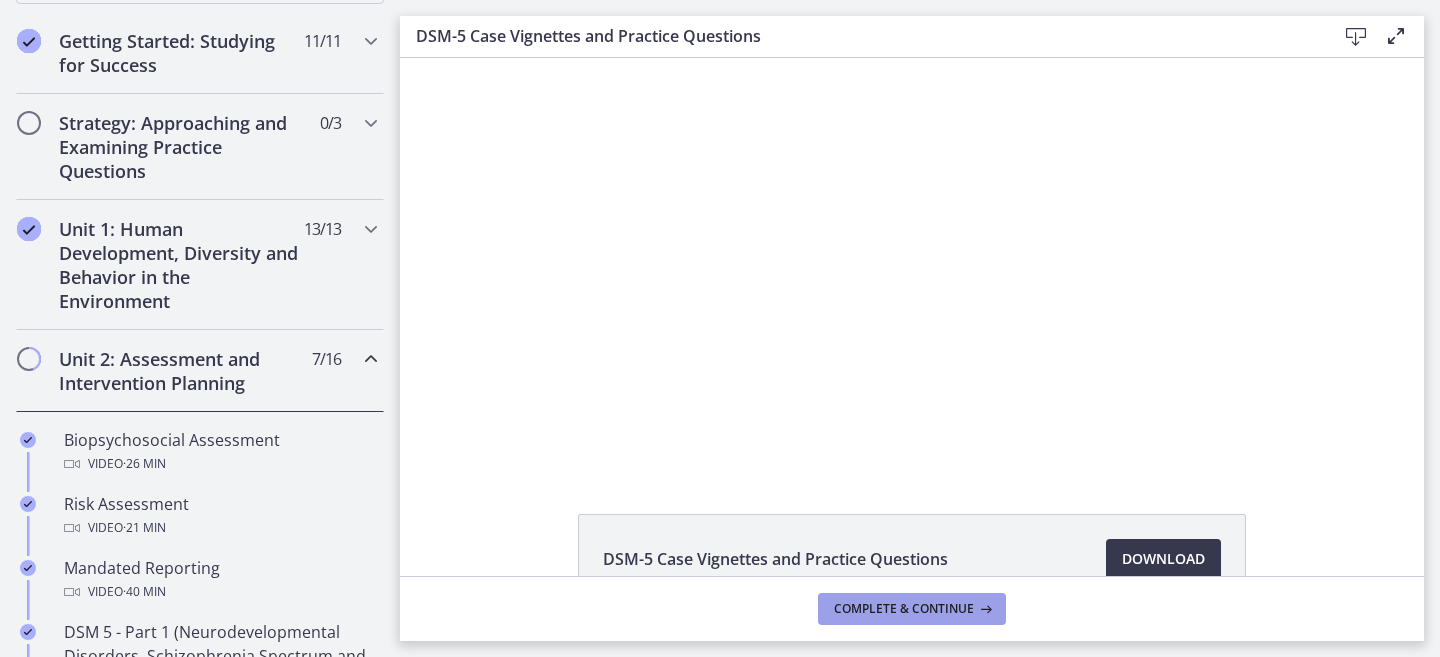 click on "Complete & continue" at bounding box center (904, 609) 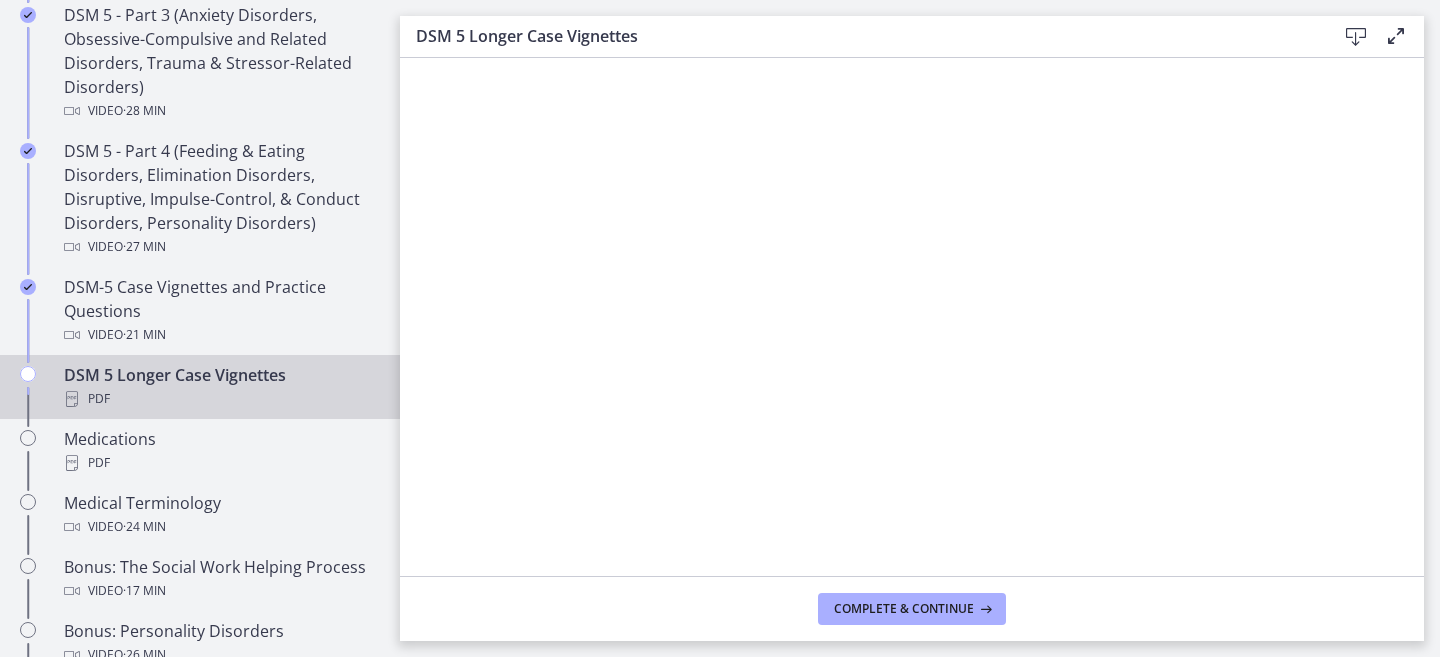 scroll, scrollTop: 1184, scrollLeft: 0, axis: vertical 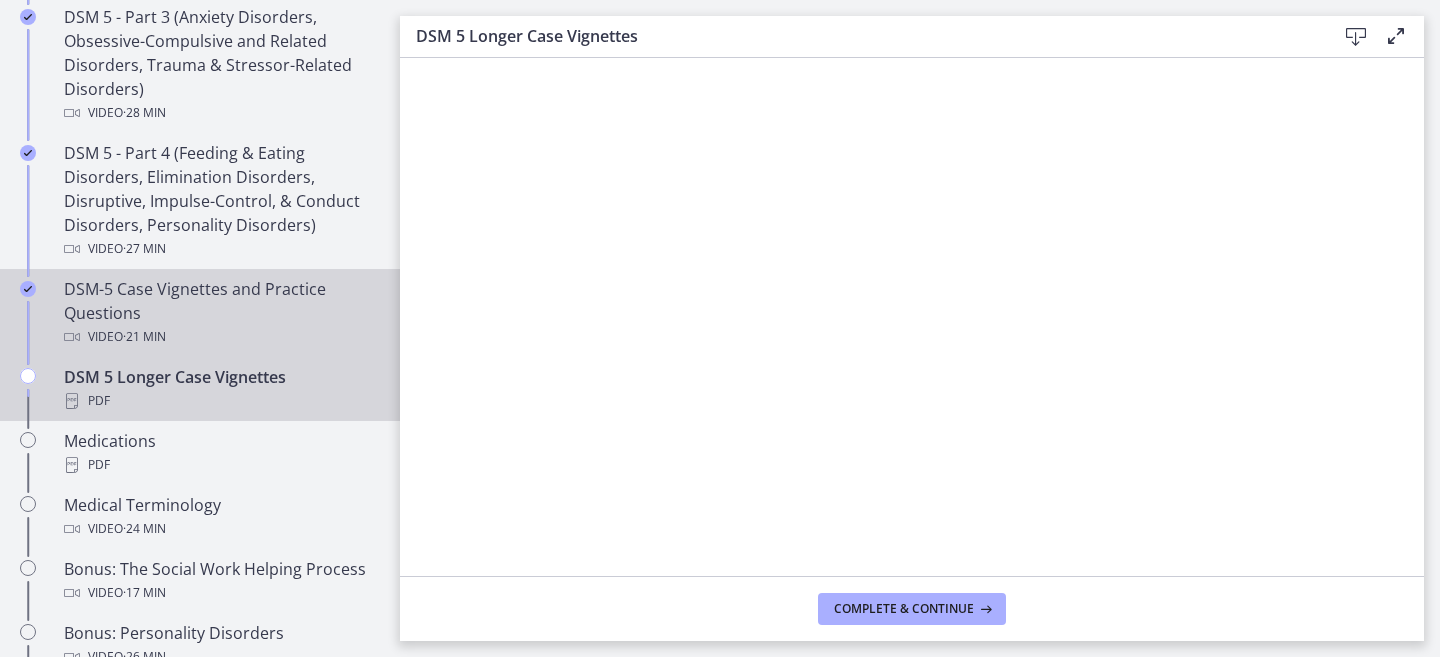 click on "DSM-5 Case Vignettes and Practice Questions
Video
·  21 min" at bounding box center [220, 313] 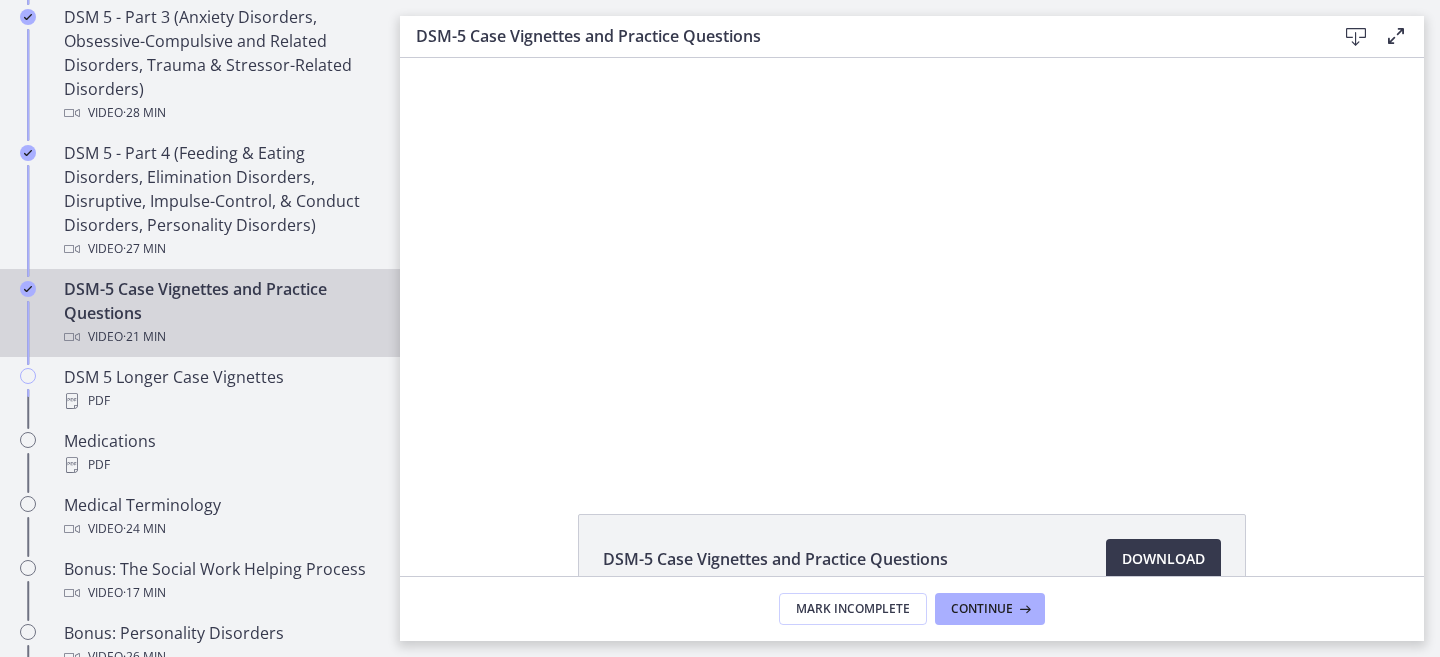 scroll, scrollTop: 0, scrollLeft: 0, axis: both 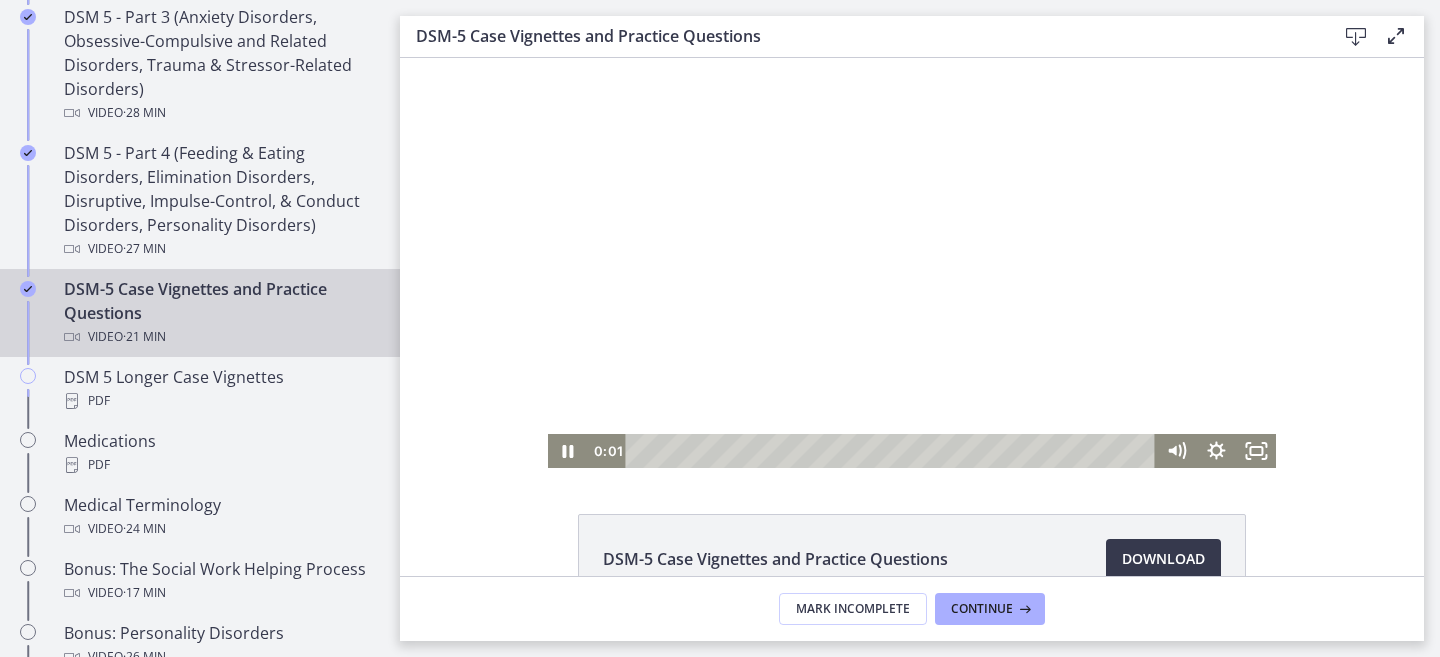 click at bounding box center [912, 263] 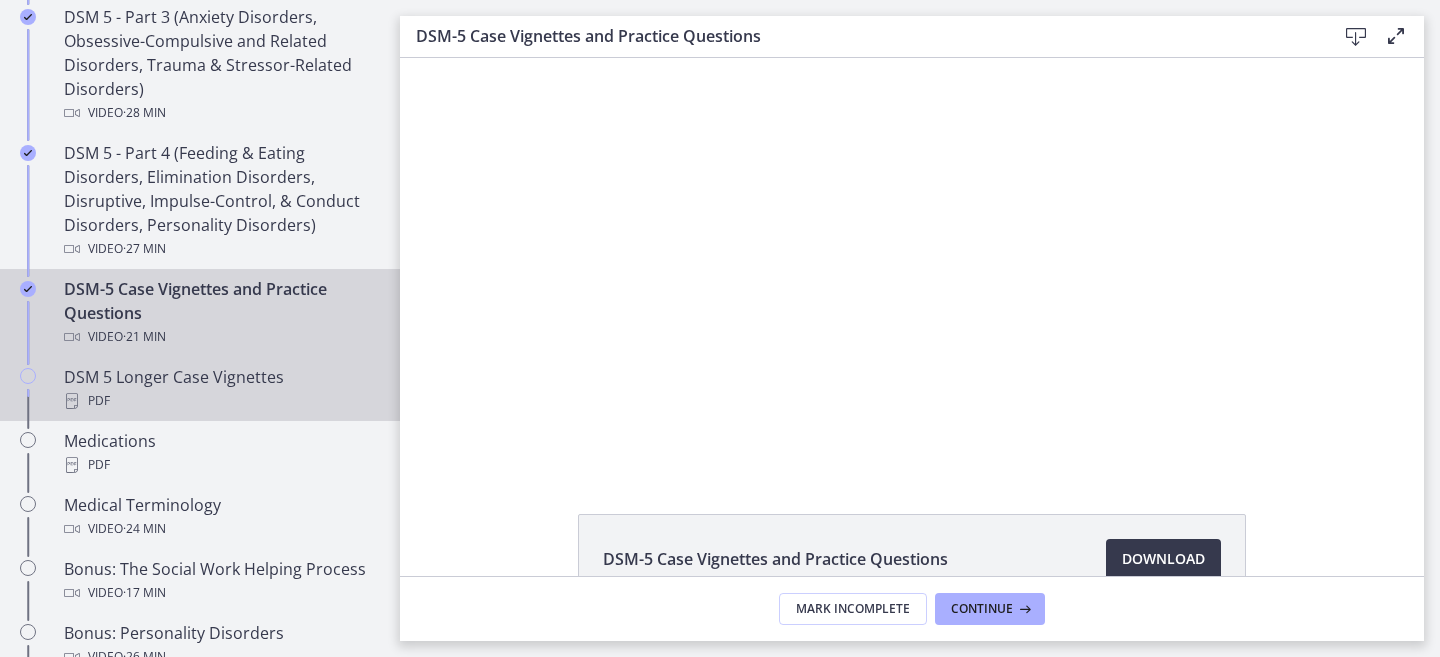 click on "PDF" at bounding box center [220, 401] 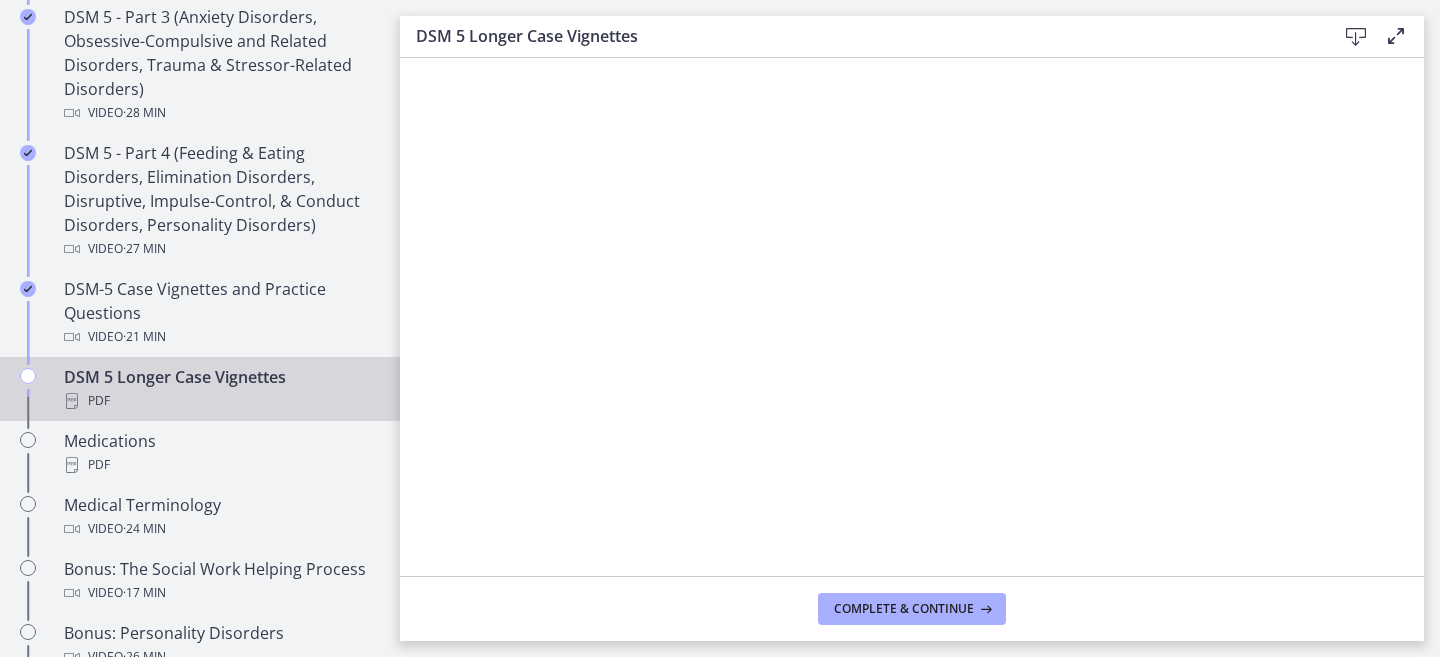 click at bounding box center (1396, 36) 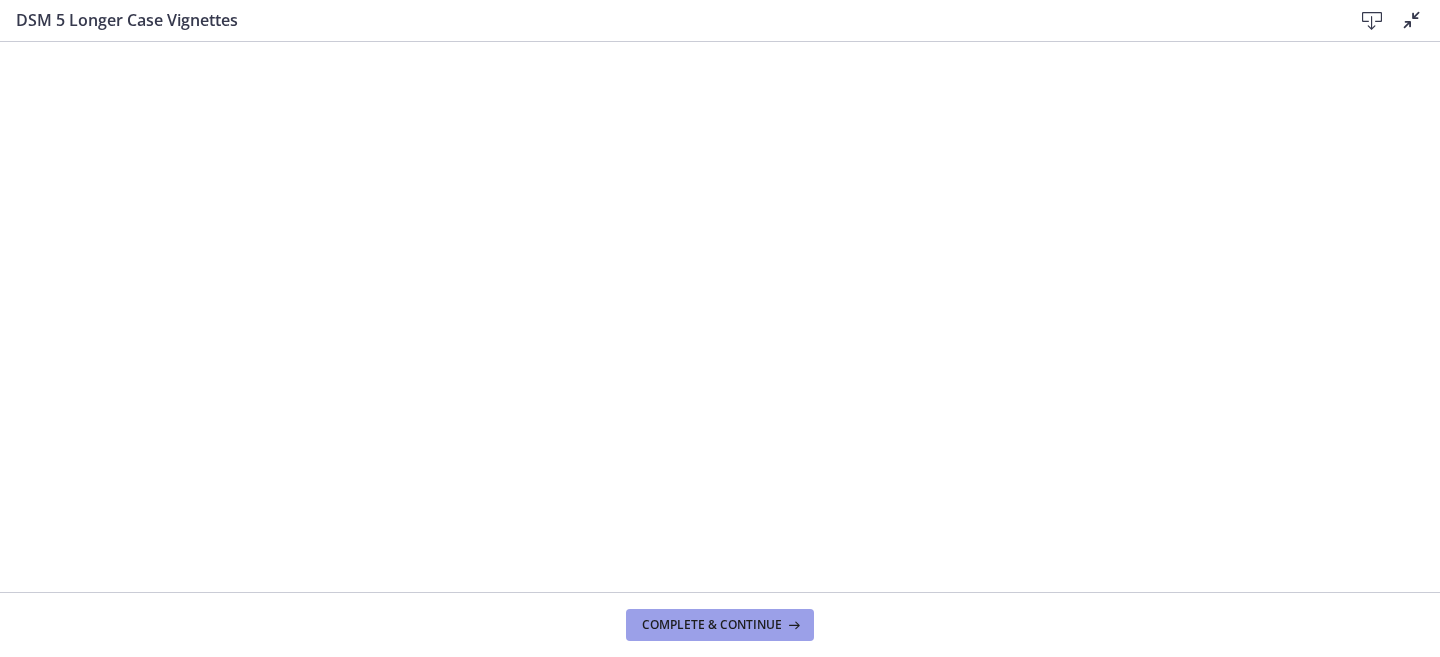 click on "Complete & continue" at bounding box center (712, 625) 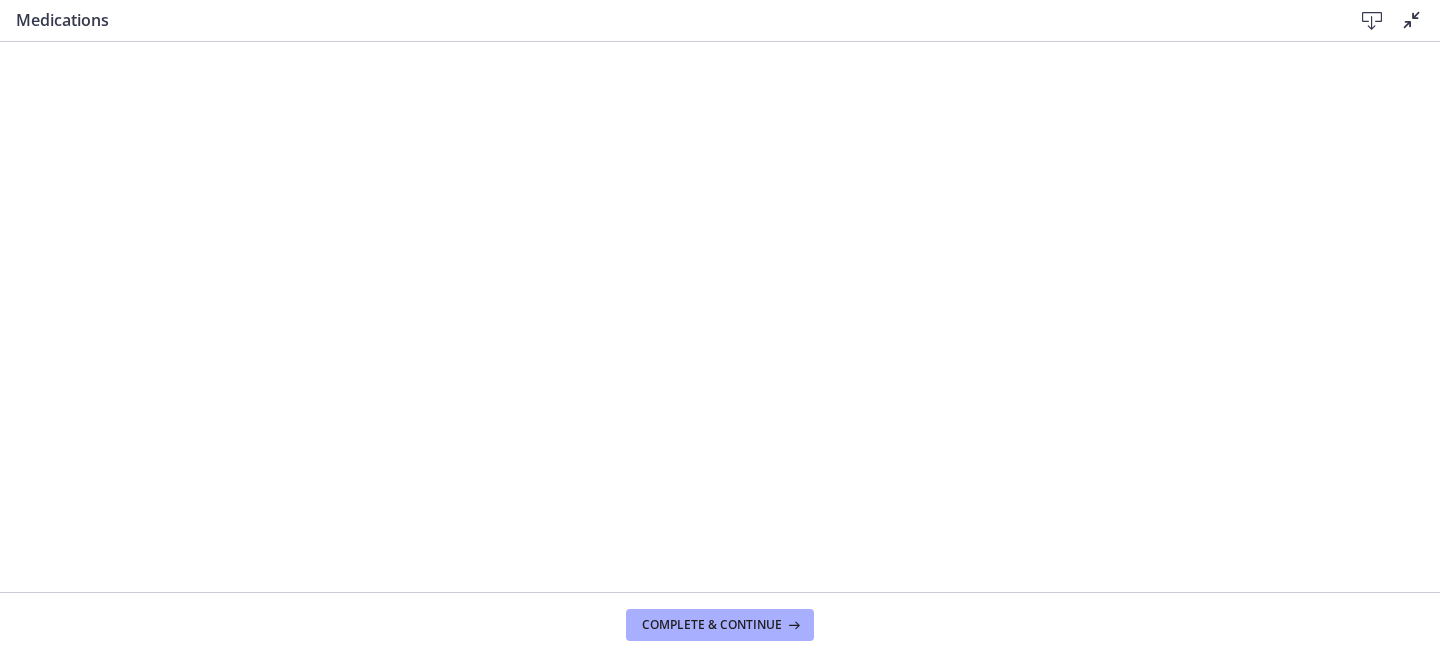 click on "Medications
Download
Disable fullscreen" at bounding box center (720, 21) 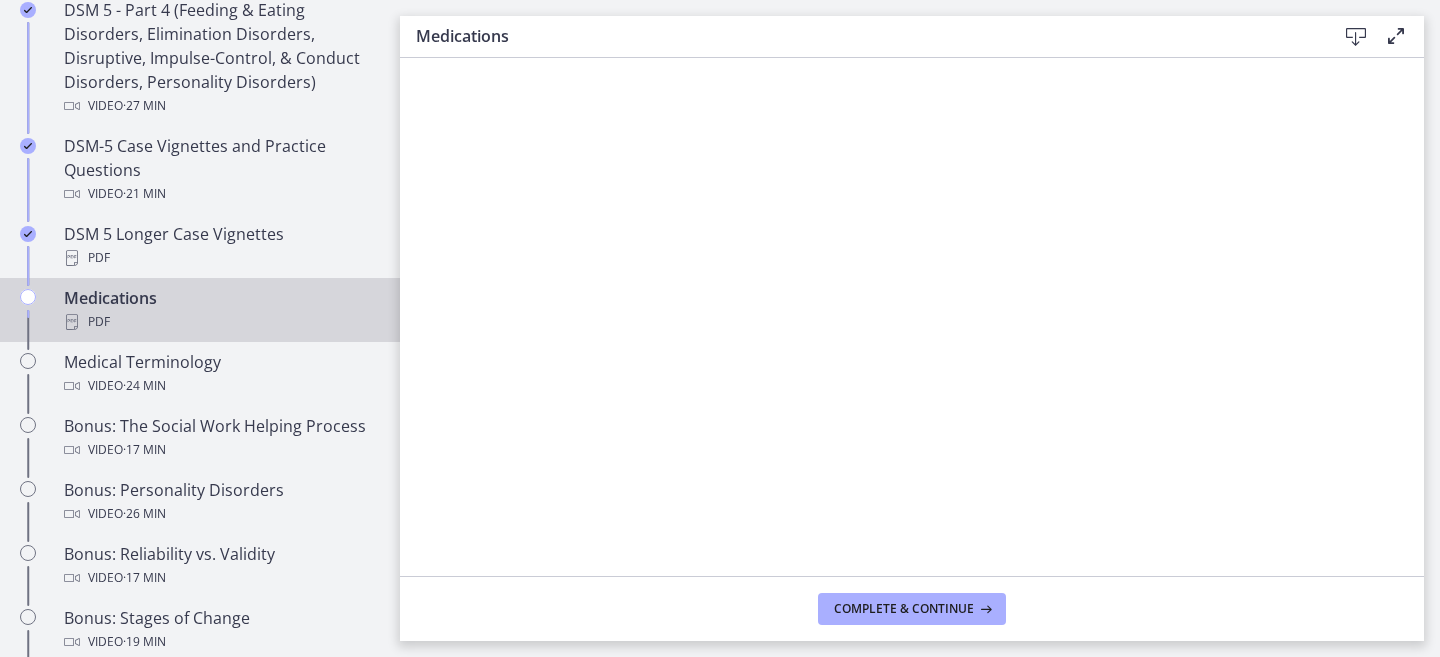 scroll, scrollTop: 1450, scrollLeft: 0, axis: vertical 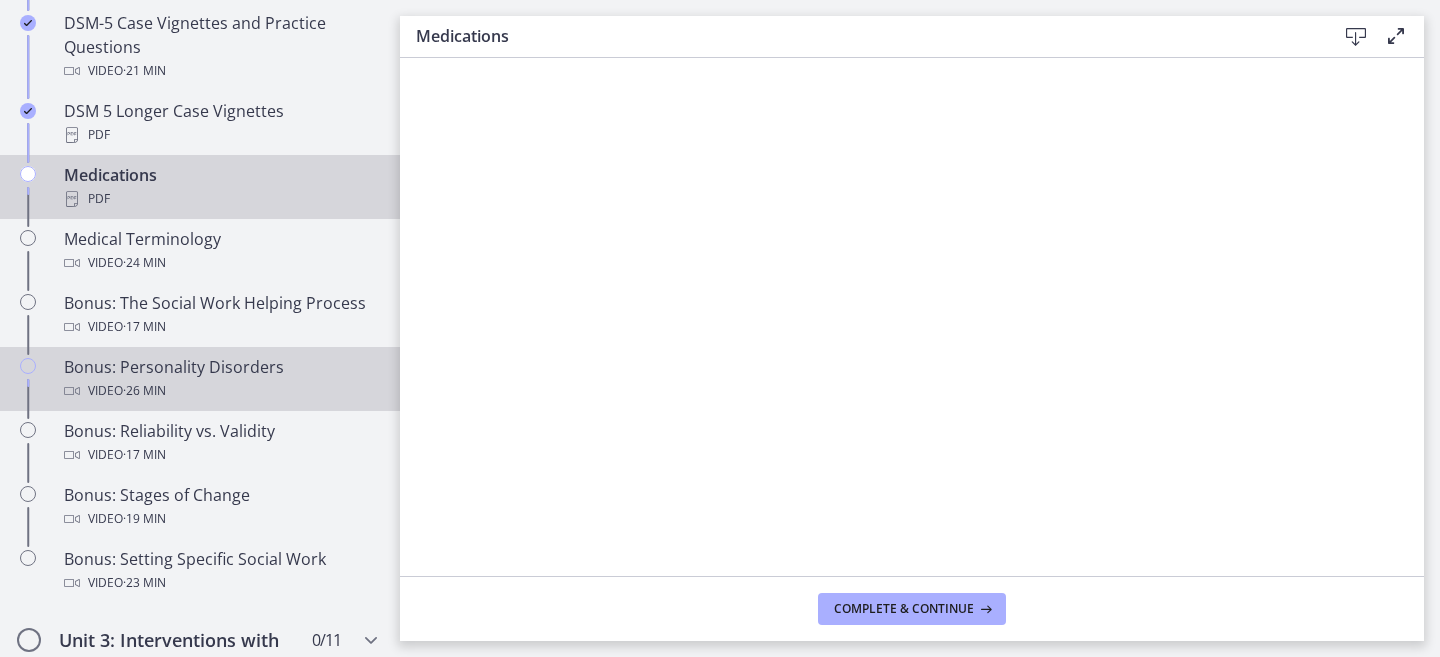 click on "Video
·  26 min" at bounding box center (220, 391) 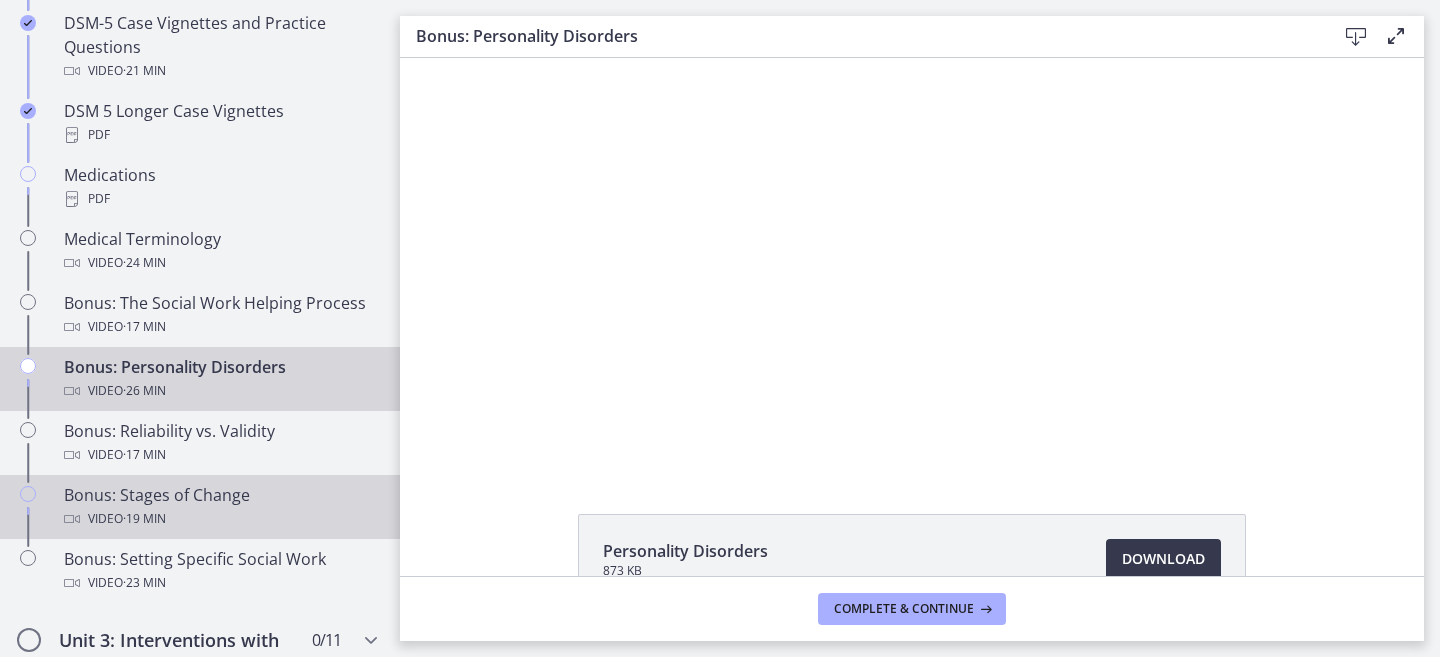 scroll, scrollTop: 1552, scrollLeft: 0, axis: vertical 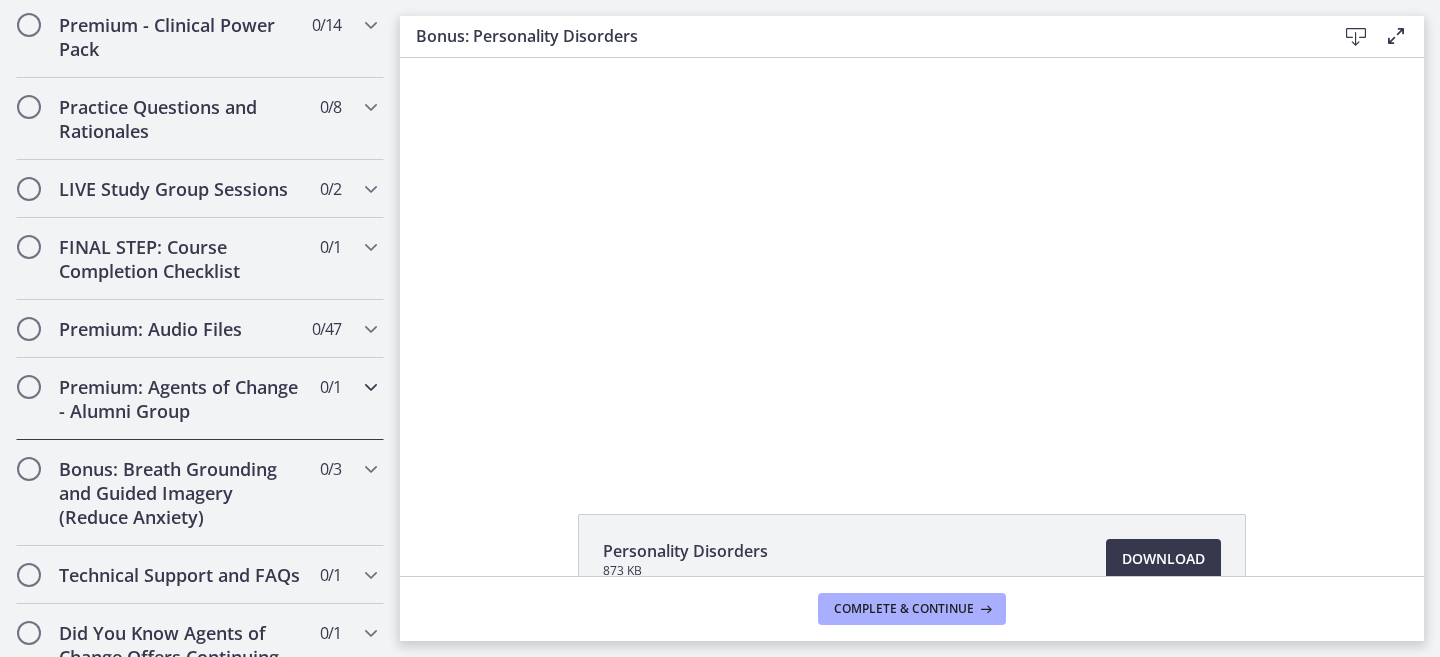 click on "Premium: Agents of Change - Alumni Group" at bounding box center (181, 399) 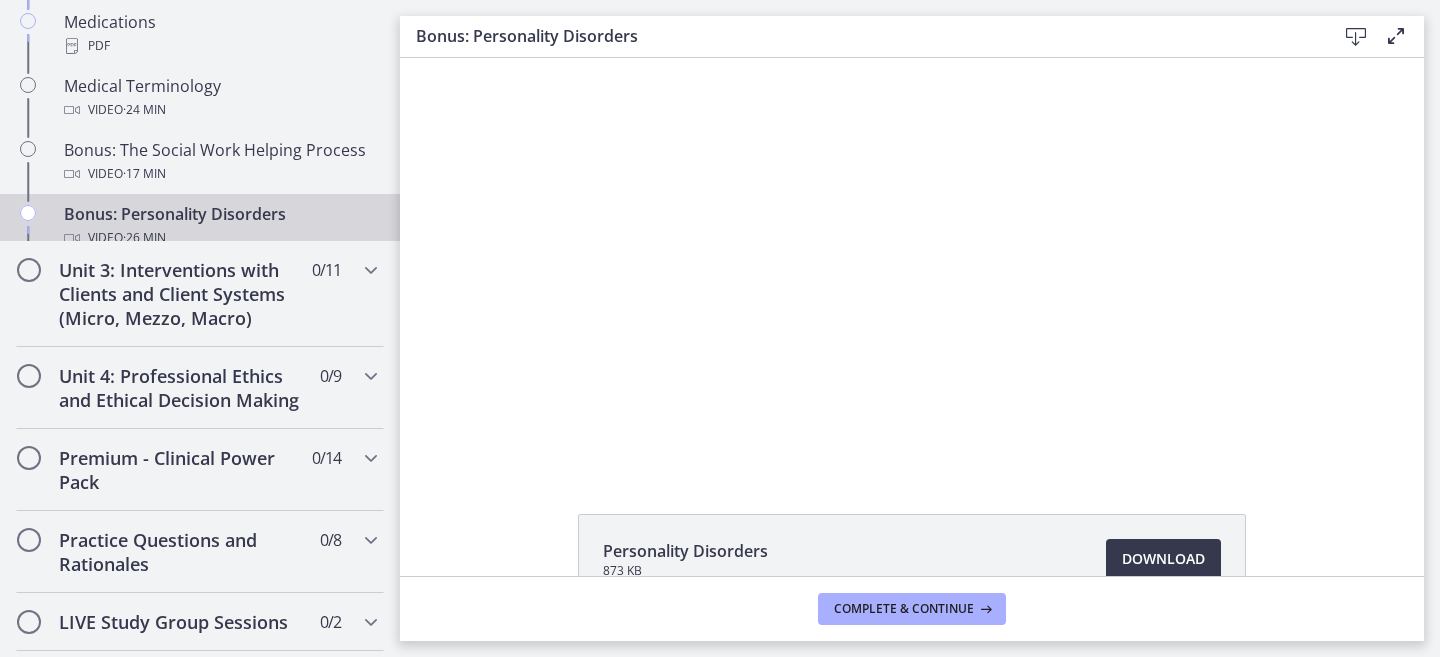 scroll, scrollTop: 973, scrollLeft: 0, axis: vertical 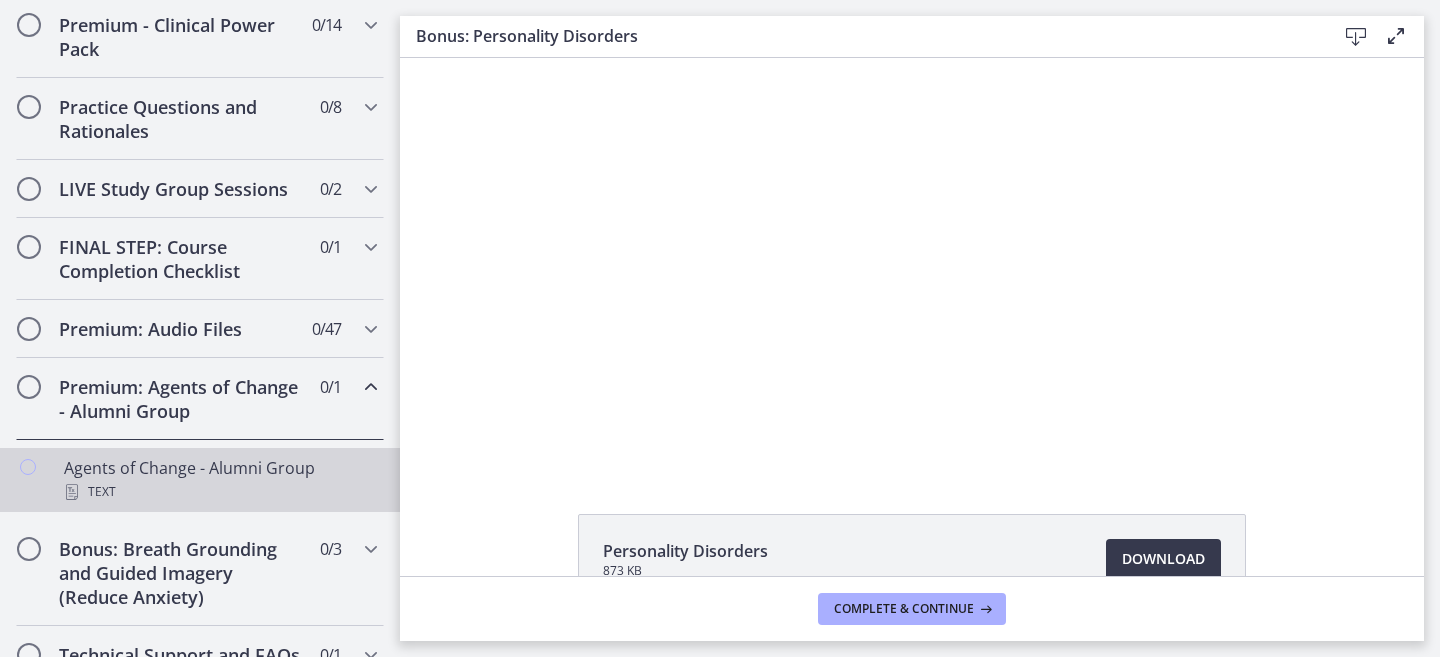 click on "Agents of Change - Alumni Group
Text" at bounding box center [220, 480] 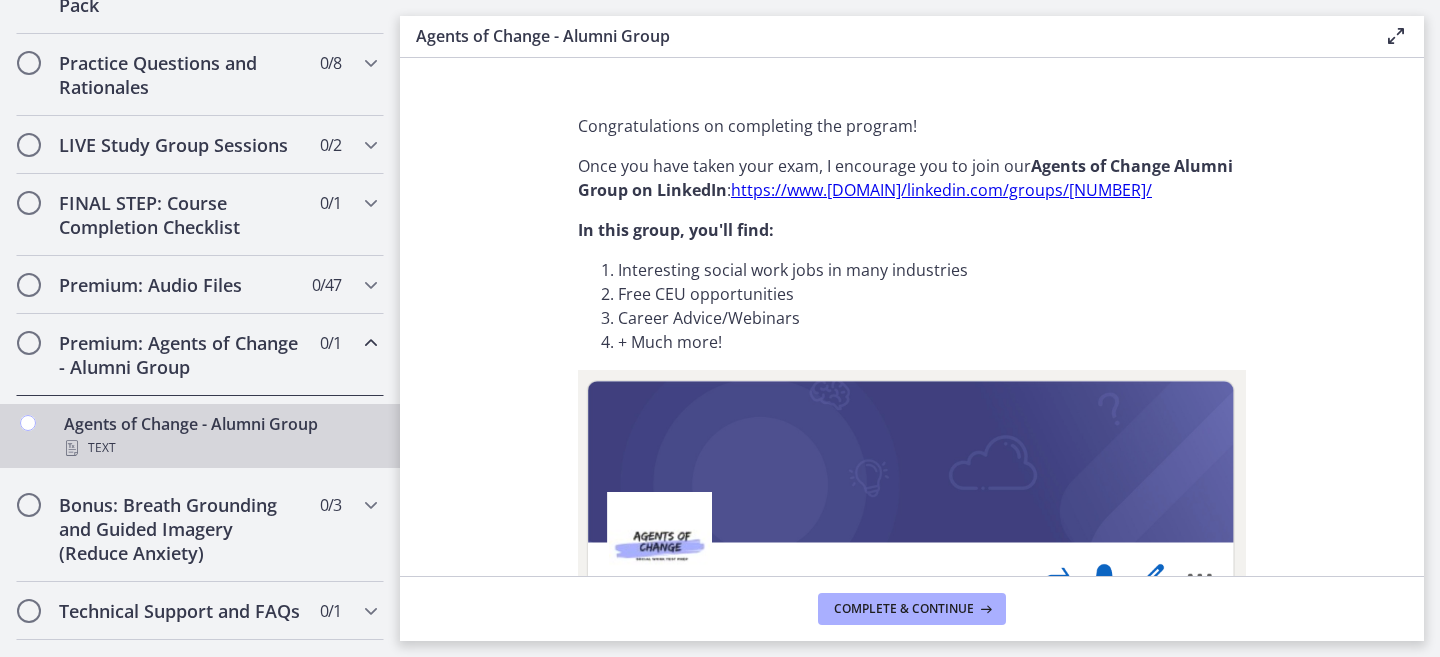 scroll, scrollTop: 1049, scrollLeft: 0, axis: vertical 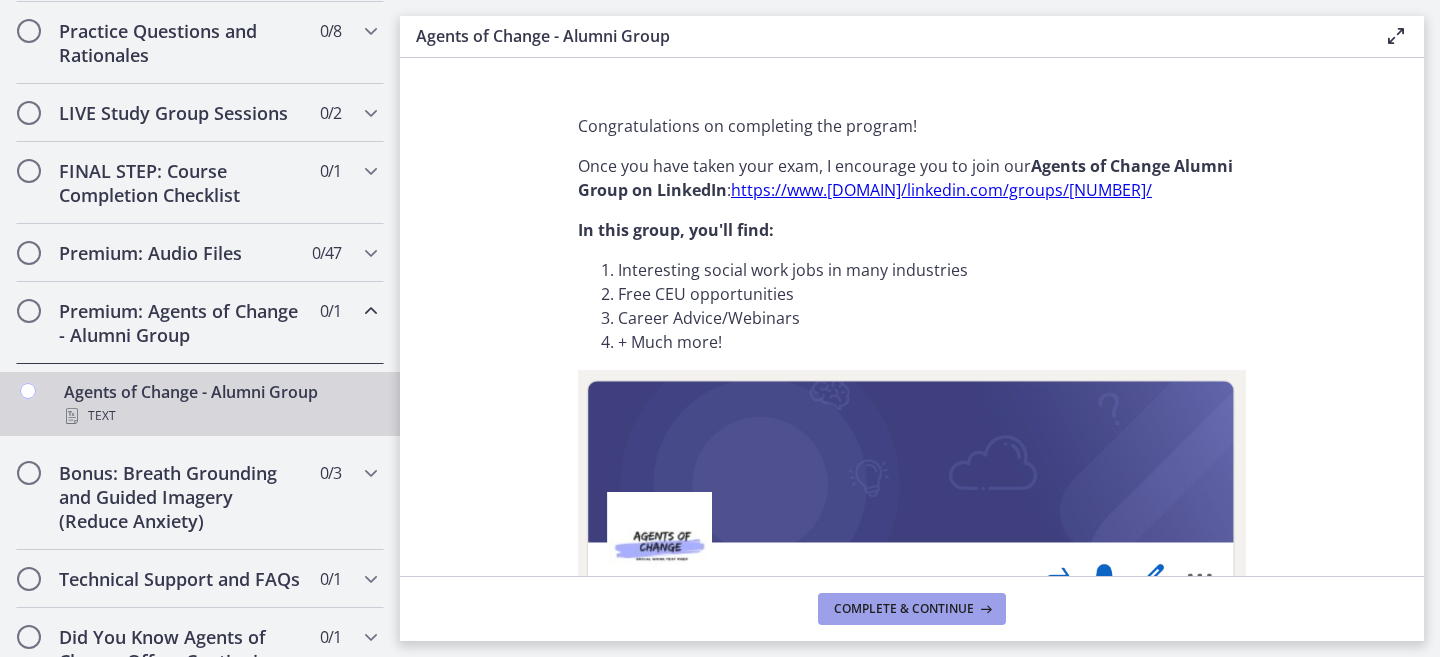 click on "Complete & continue" at bounding box center [912, 609] 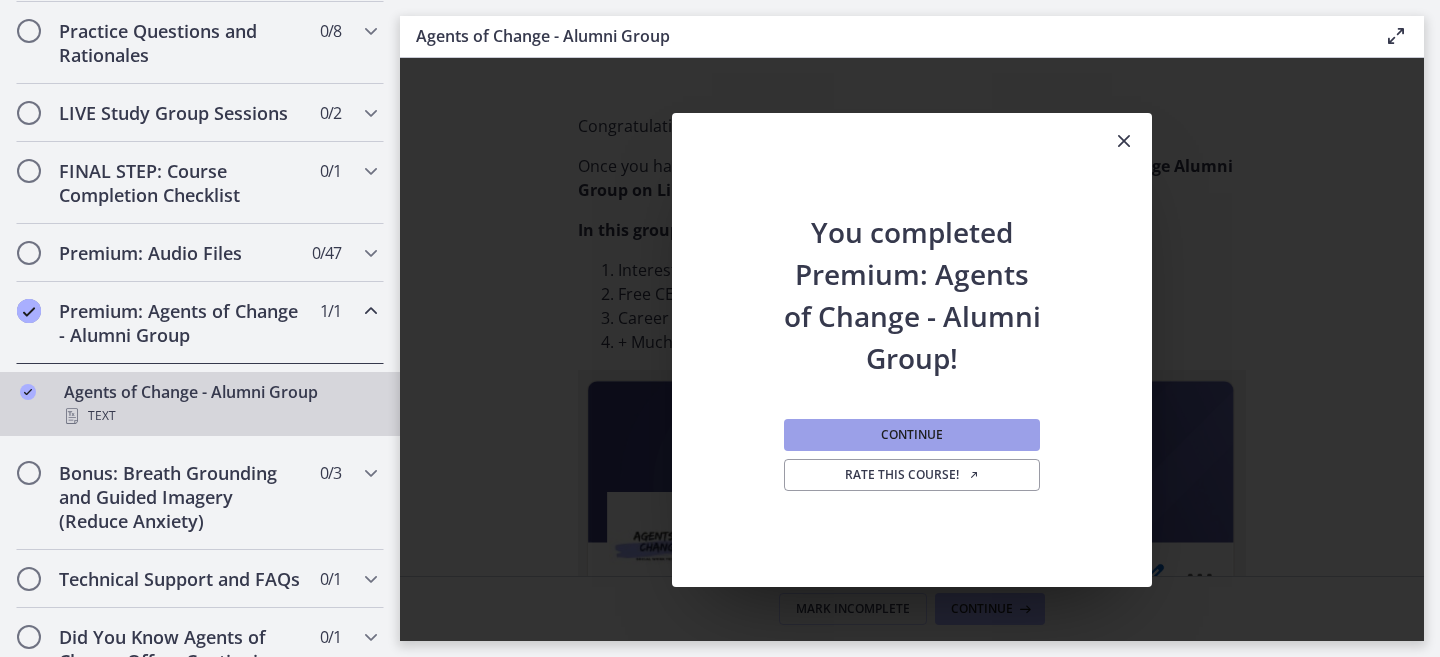 click on "Continue" at bounding box center [912, 435] 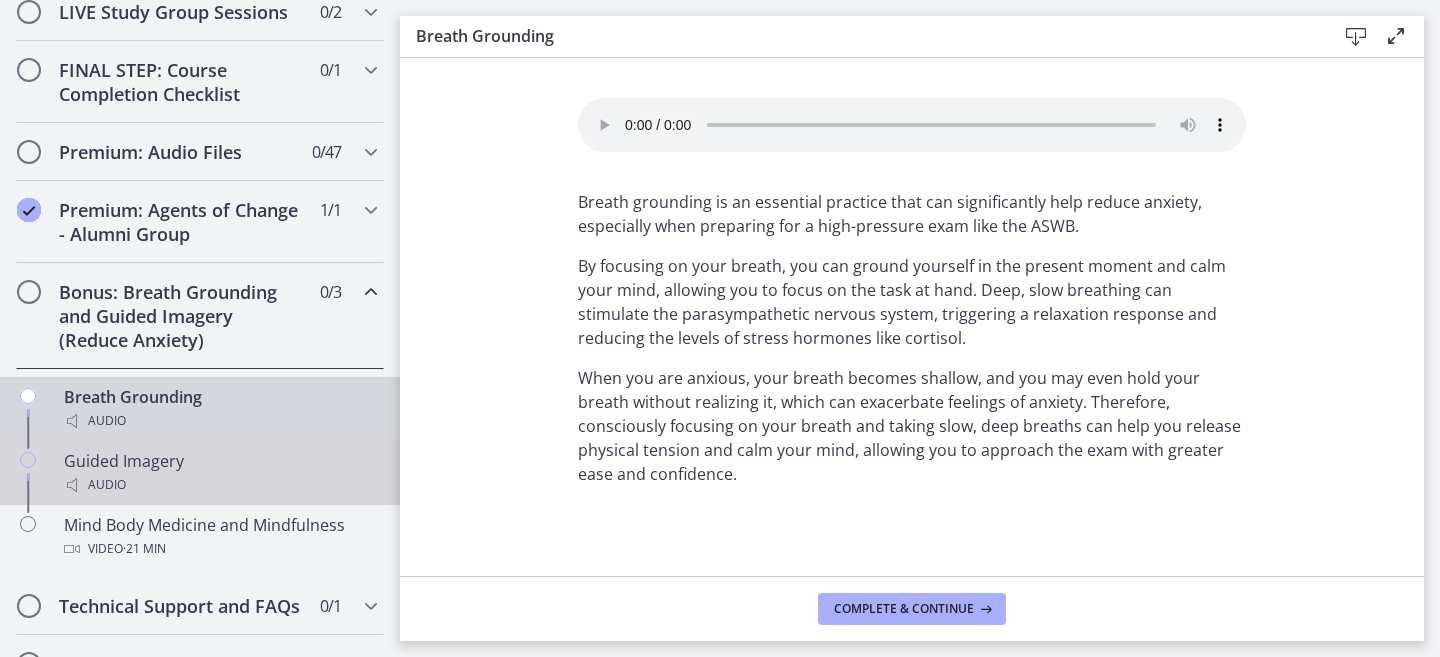 scroll, scrollTop: 1233, scrollLeft: 0, axis: vertical 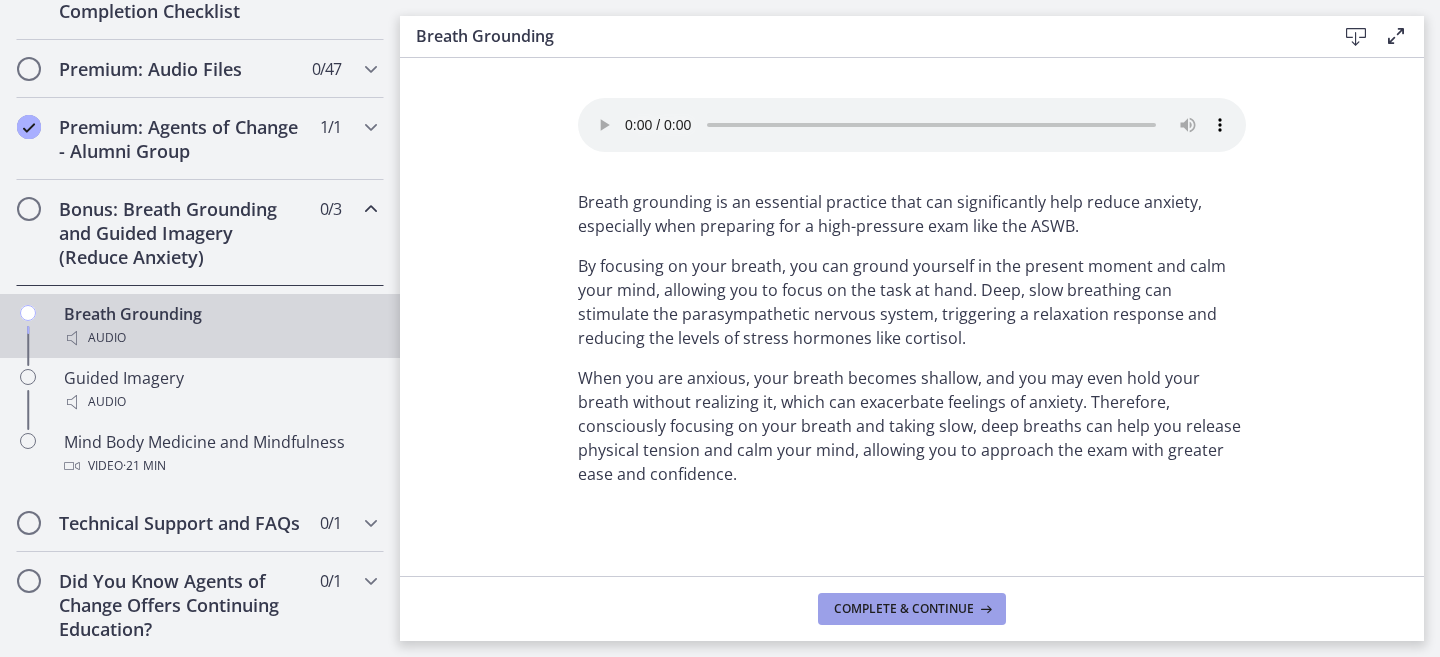 click on "Complete & continue" at bounding box center (904, 609) 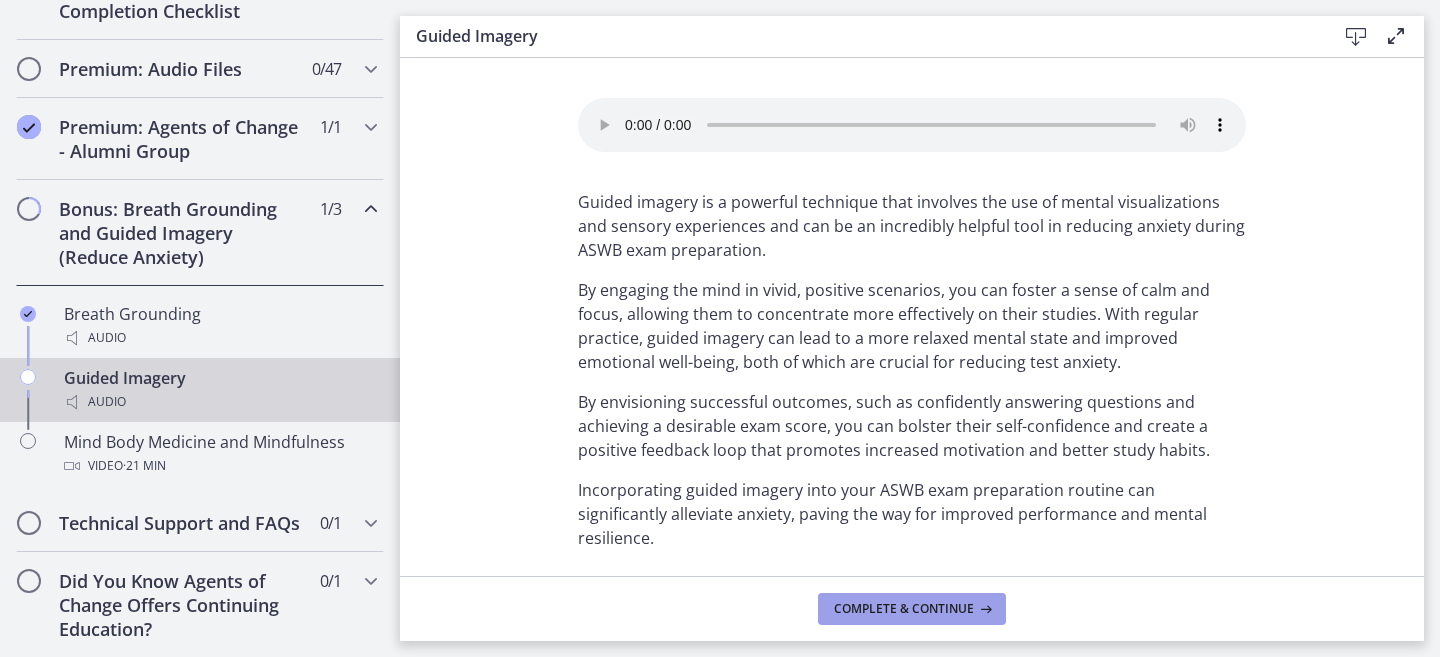 click on "Complete & continue" at bounding box center (904, 609) 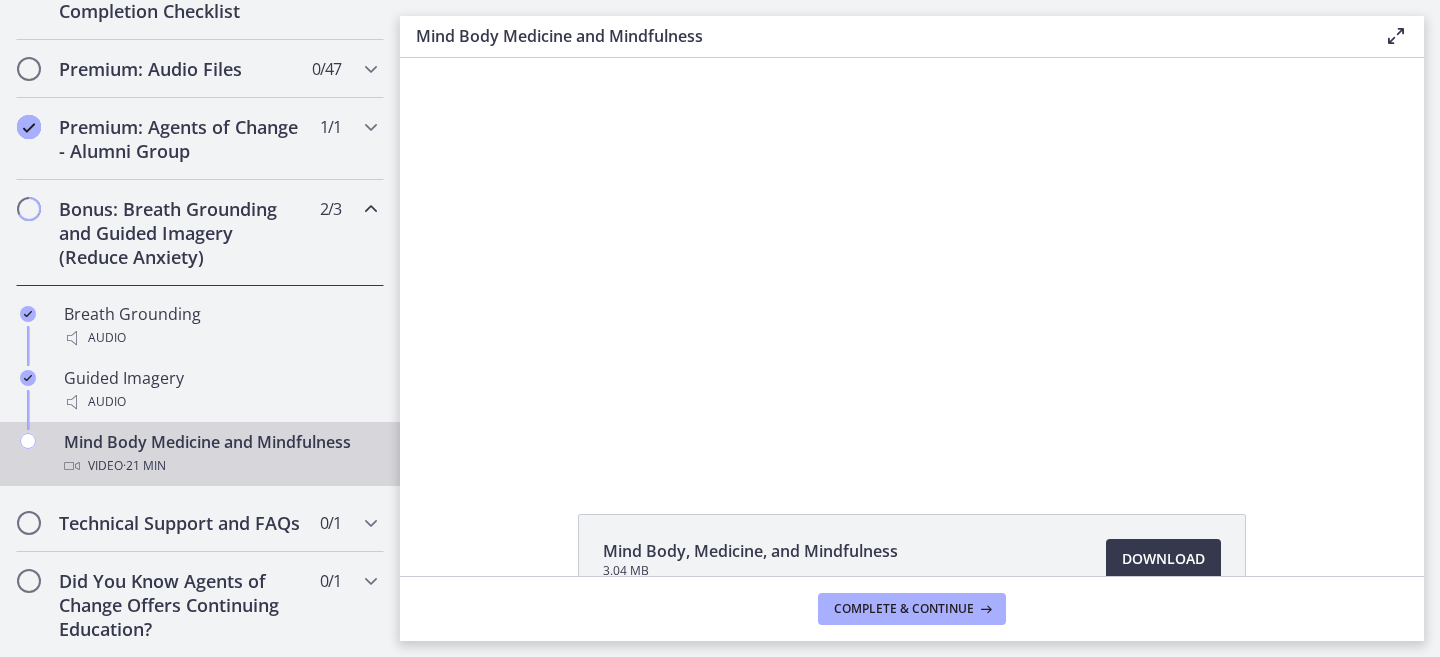scroll, scrollTop: 0, scrollLeft: 0, axis: both 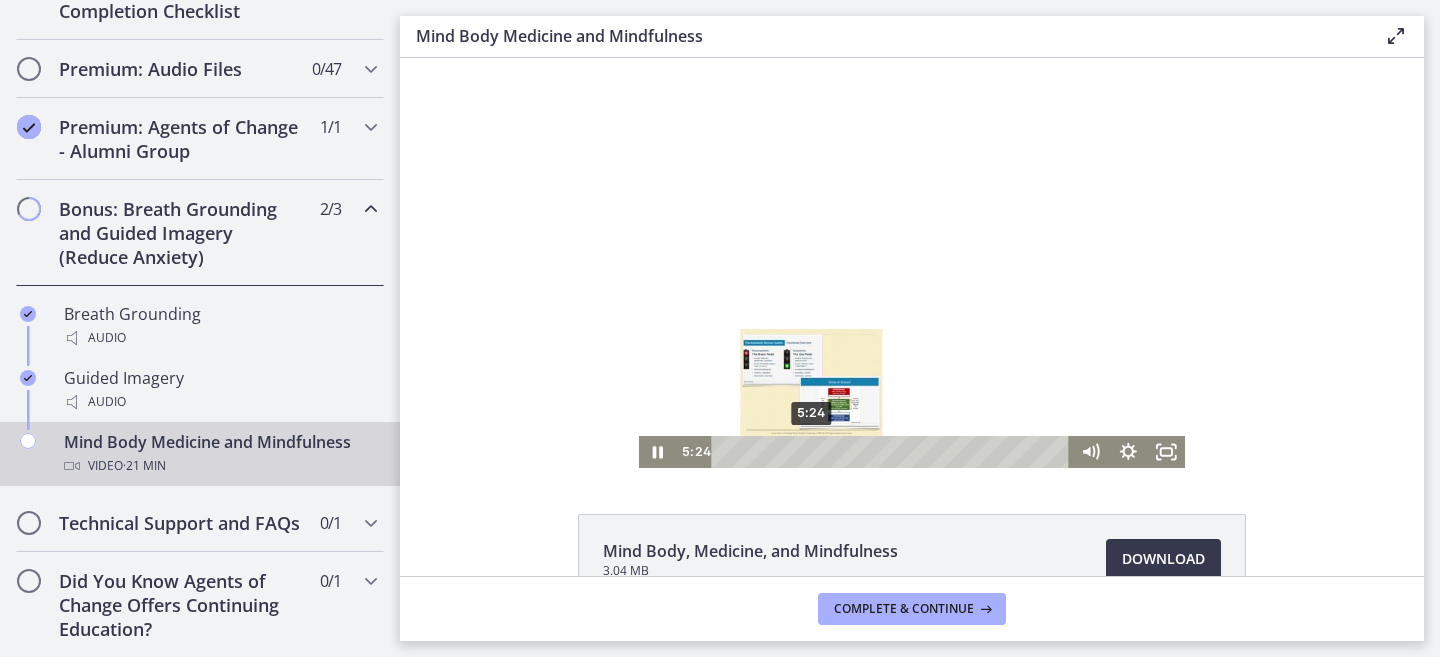 click on "5:24" at bounding box center (894, 452) 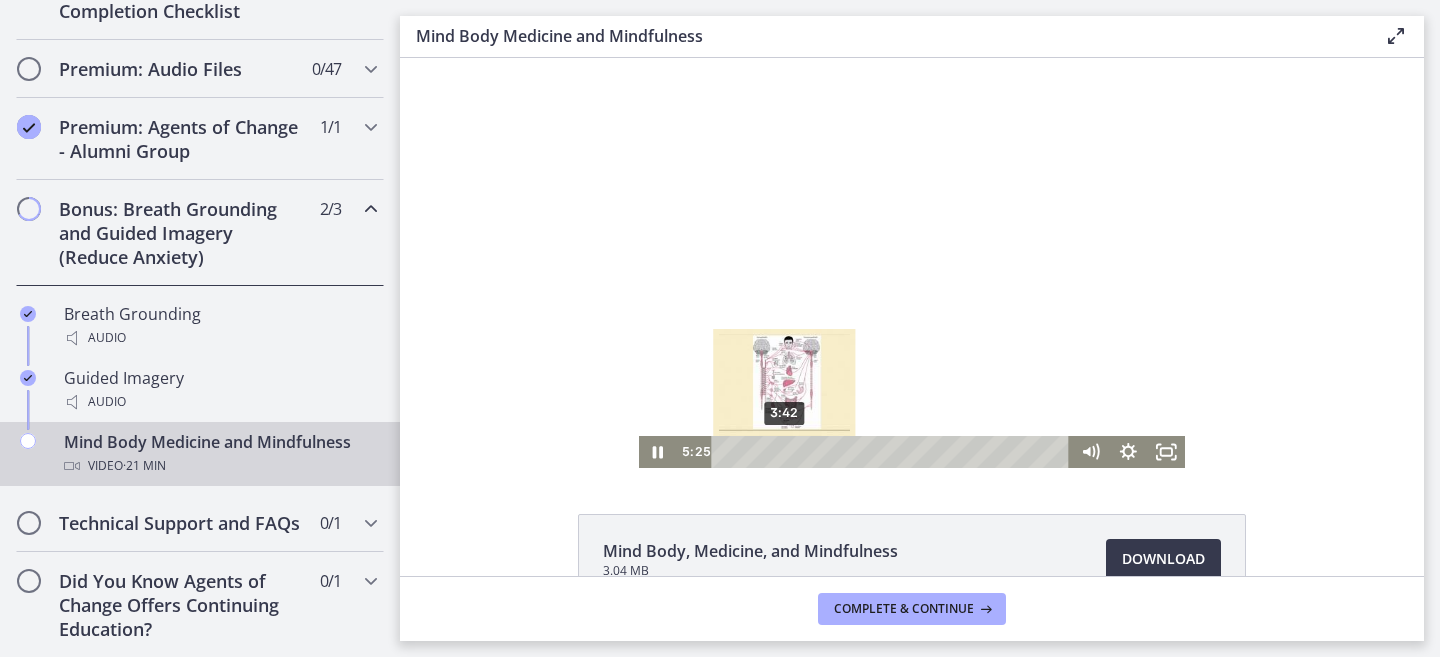 click on "3:42" at bounding box center (894, 452) 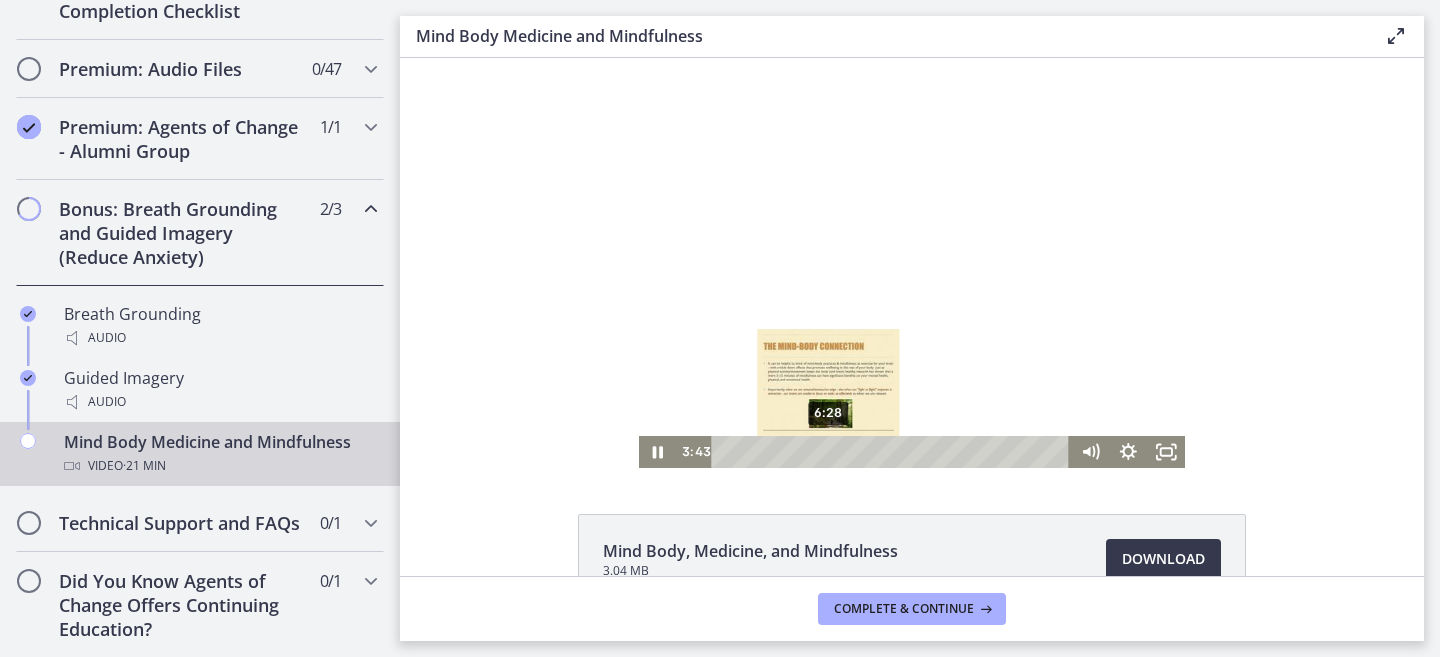 click on "6:28" at bounding box center [894, 452] 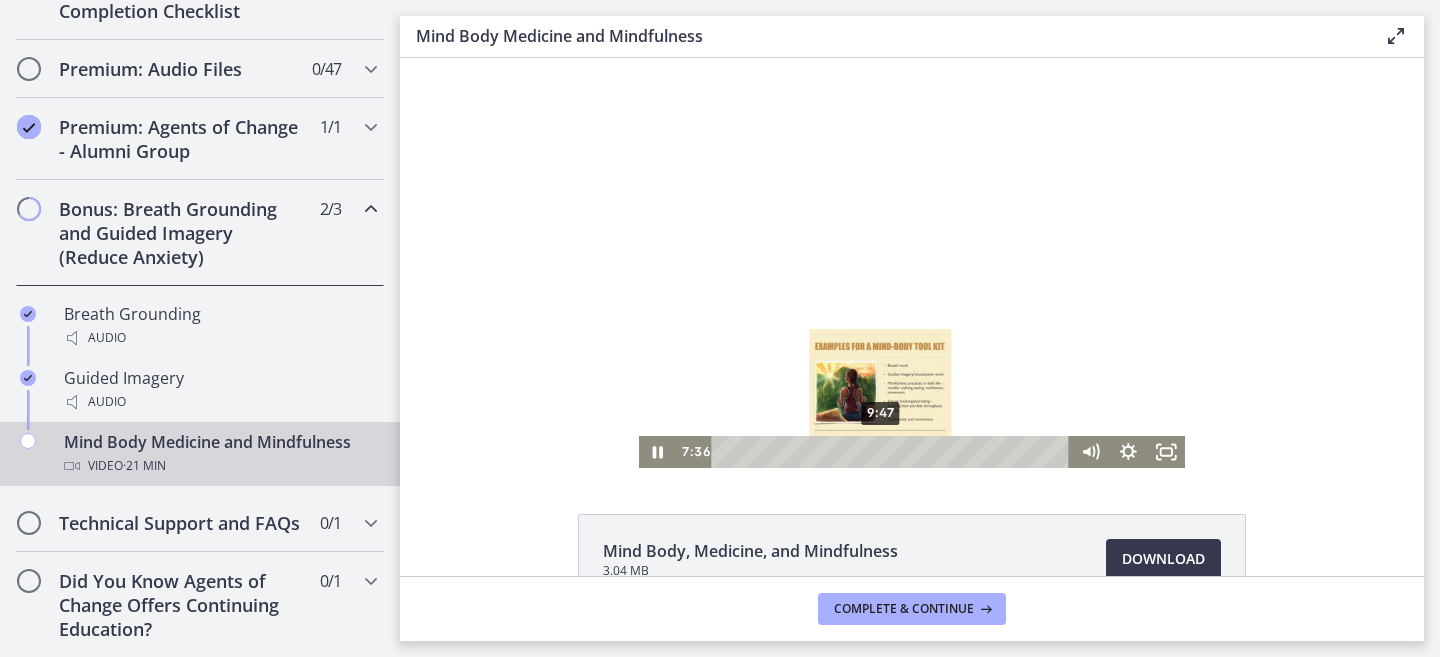 click on "9:47" at bounding box center [894, 452] 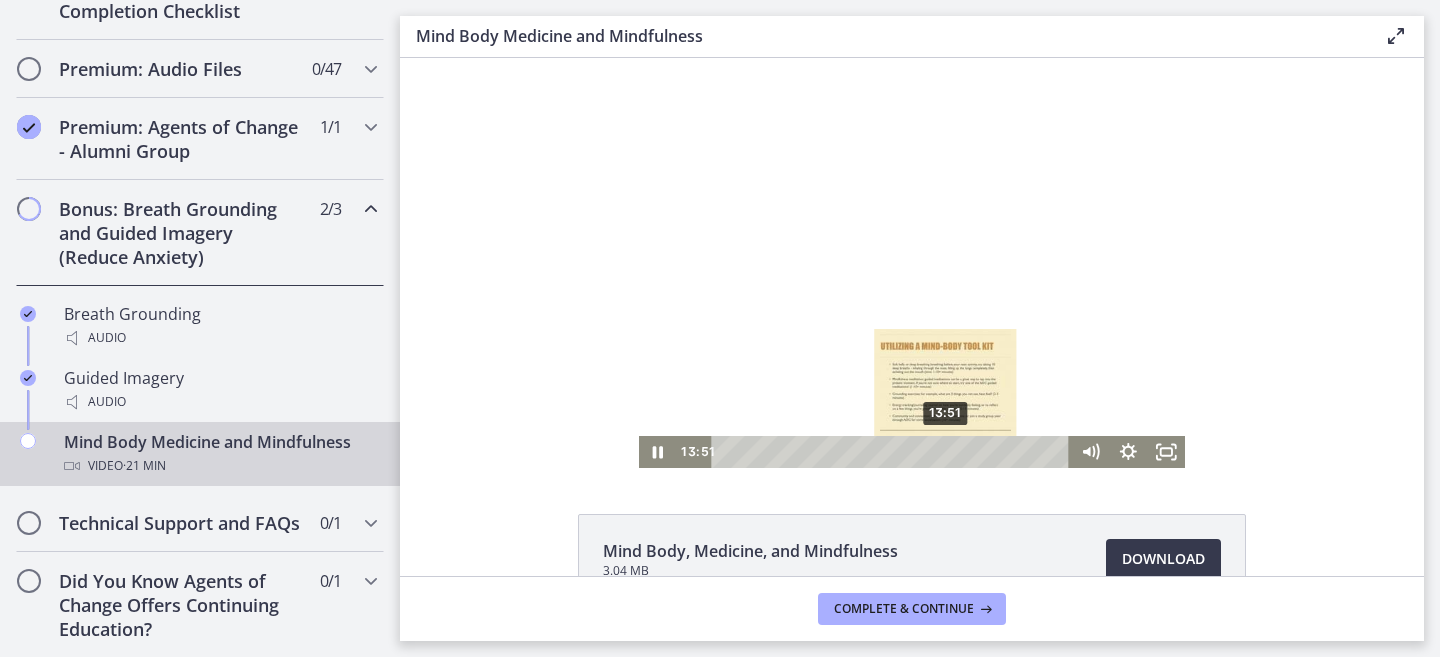 click on "13:51" at bounding box center [894, 452] 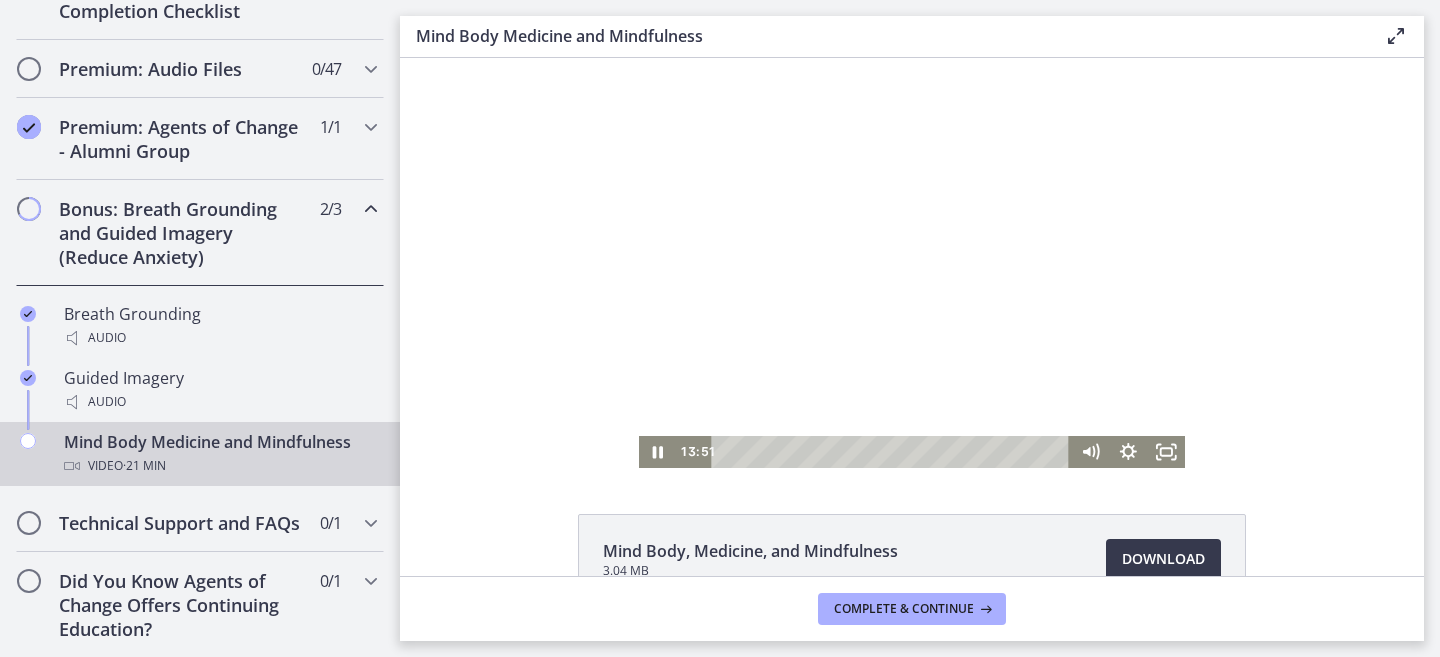 click at bounding box center (912, 263) 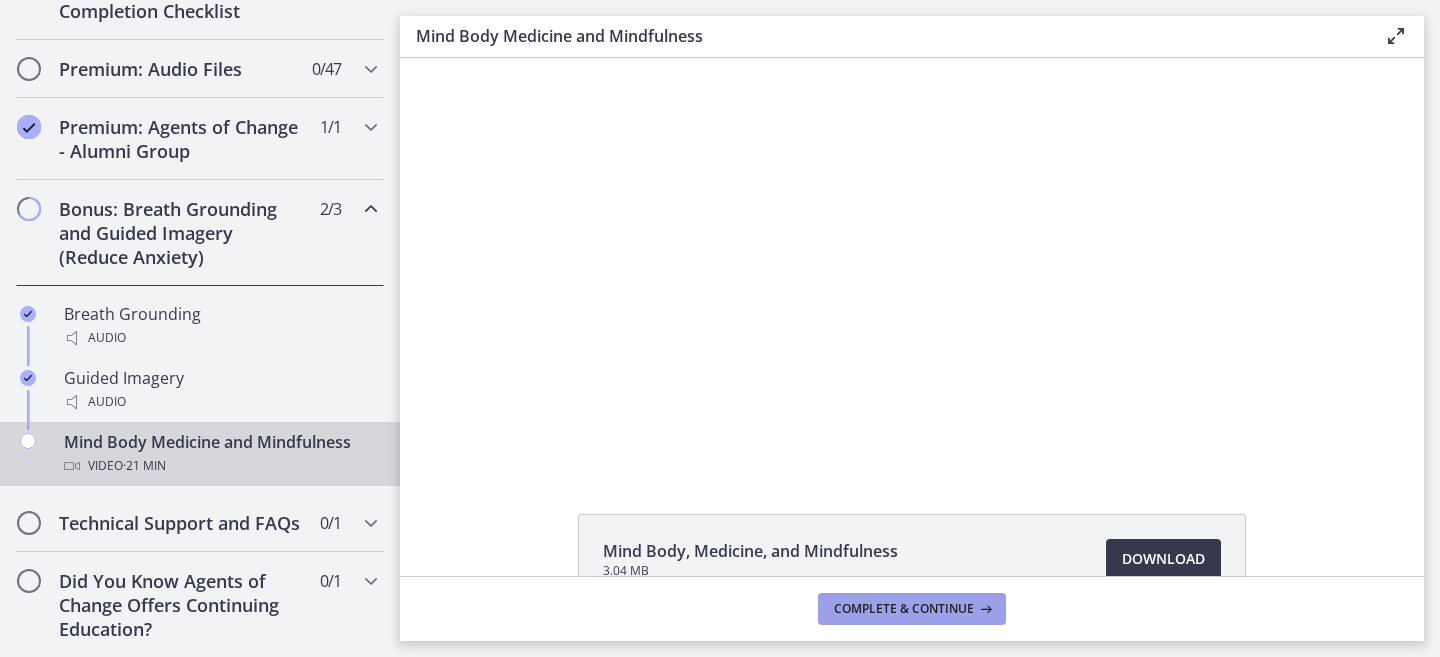 click on "Complete & continue" at bounding box center (904, 609) 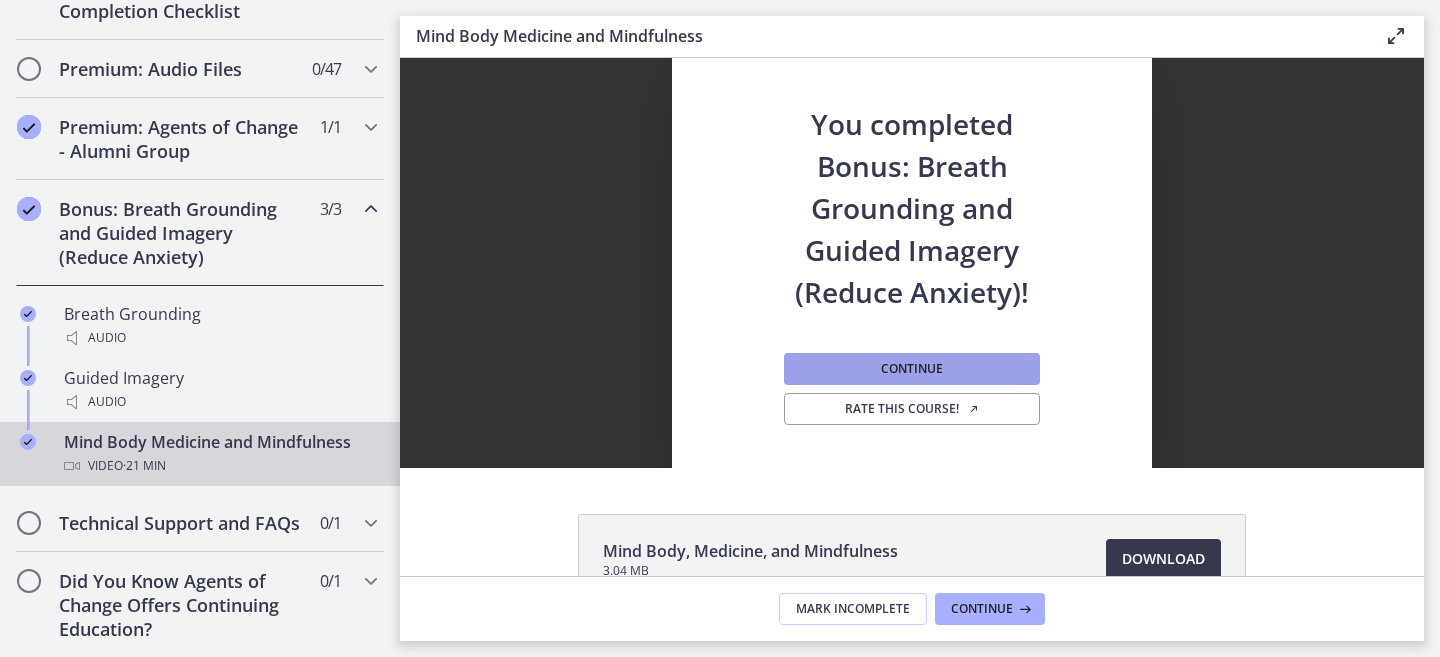 click on "Continue" at bounding box center [912, 369] 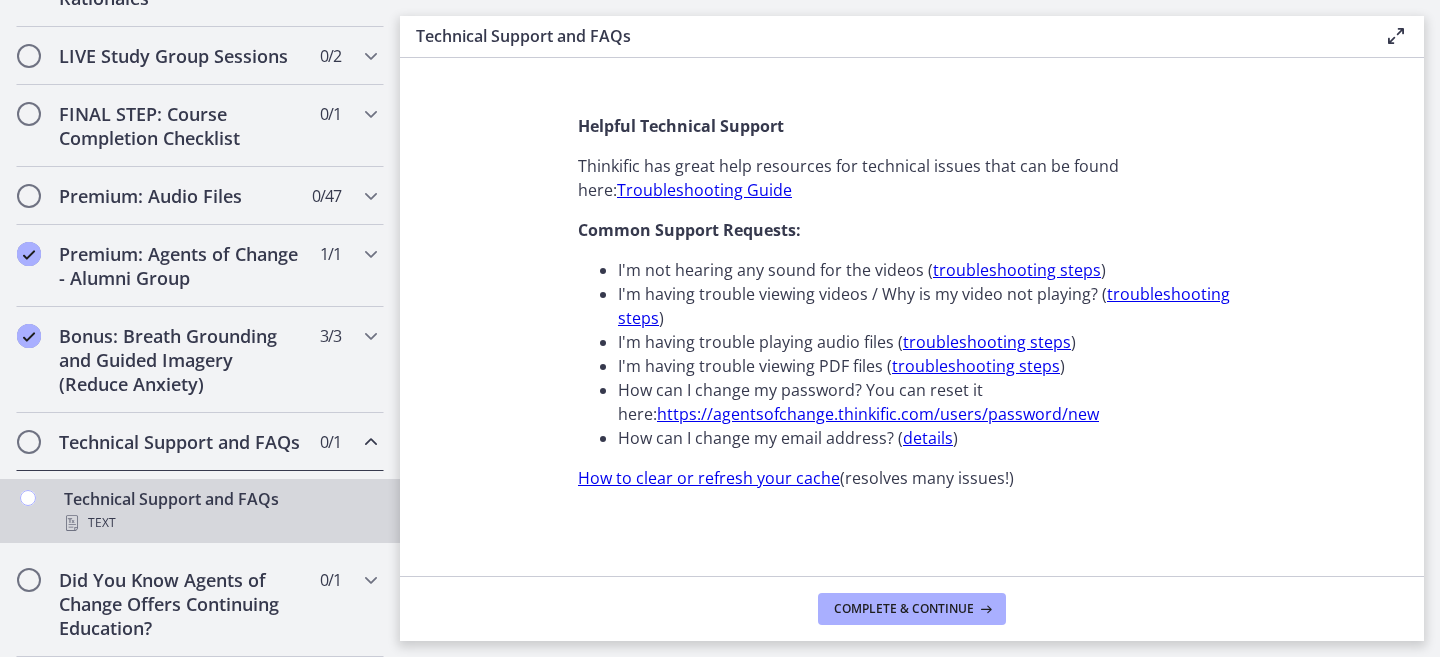 scroll, scrollTop: 1105, scrollLeft: 0, axis: vertical 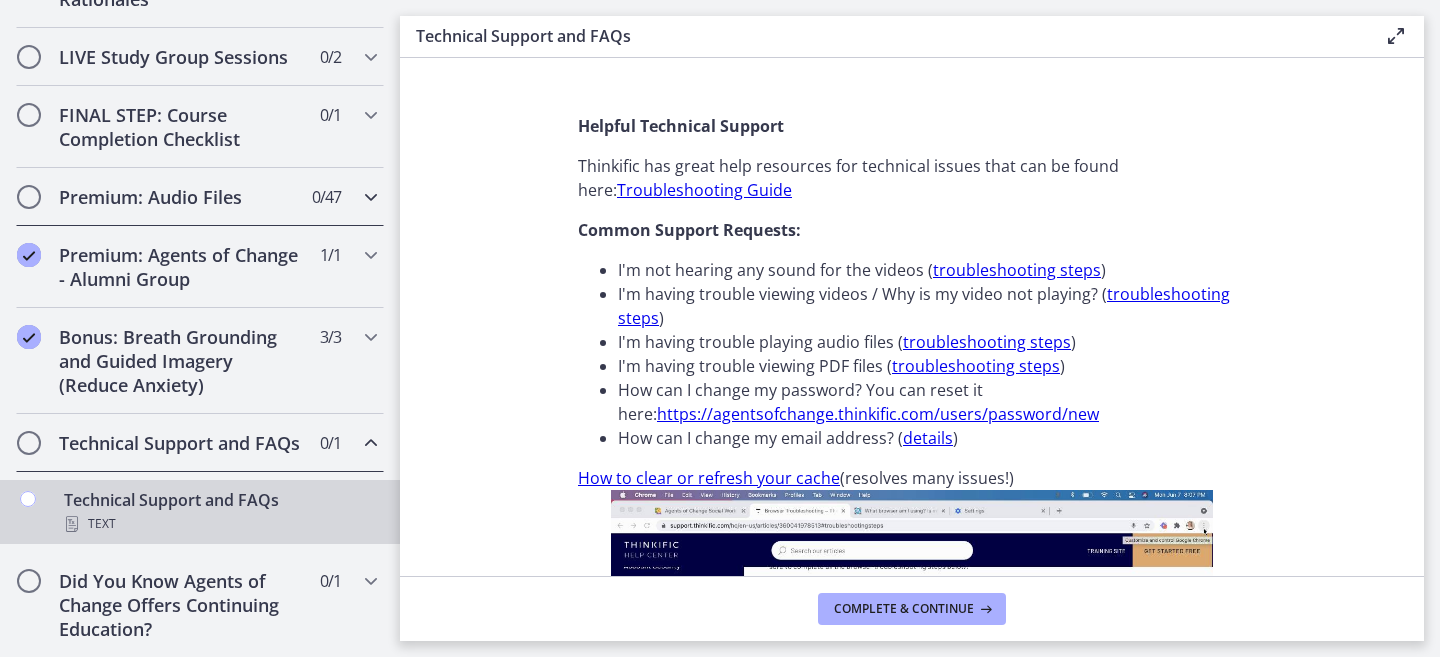 click on "Premium: Audio Files
0  /  47
Completed" at bounding box center [200, 197] 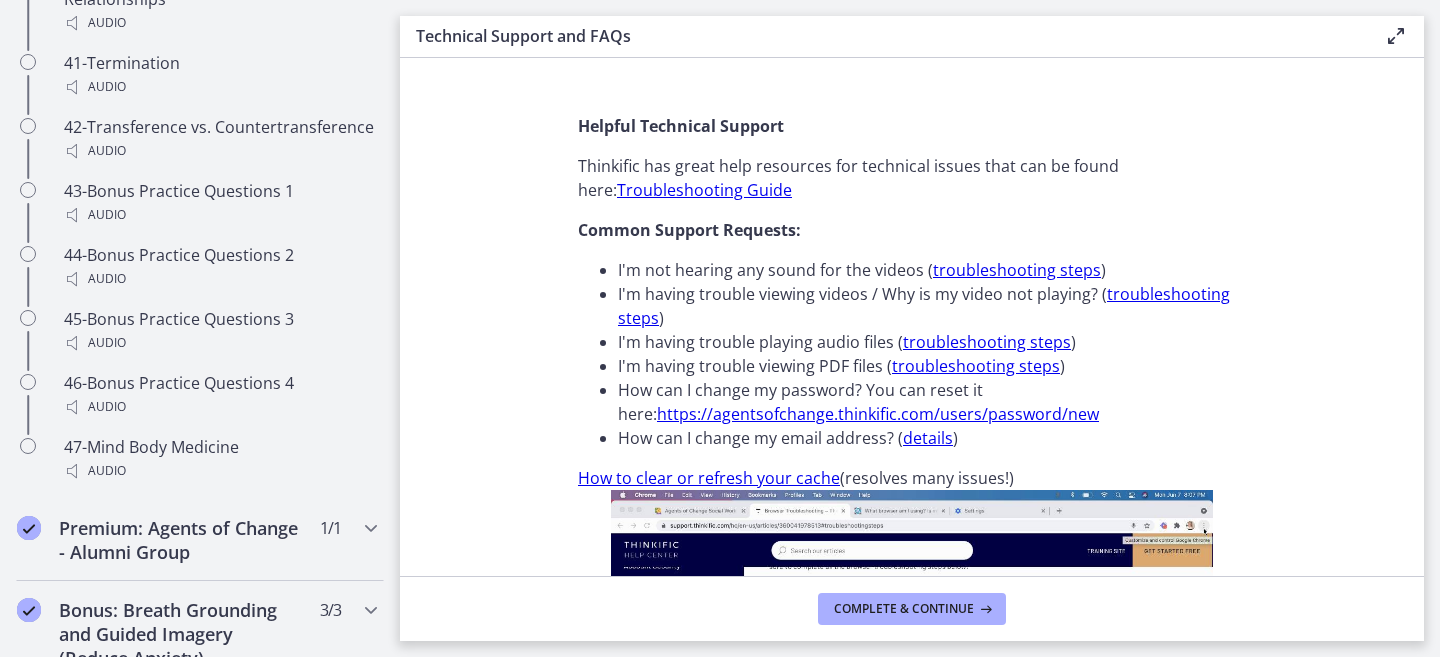 scroll, scrollTop: 3907, scrollLeft: 0, axis: vertical 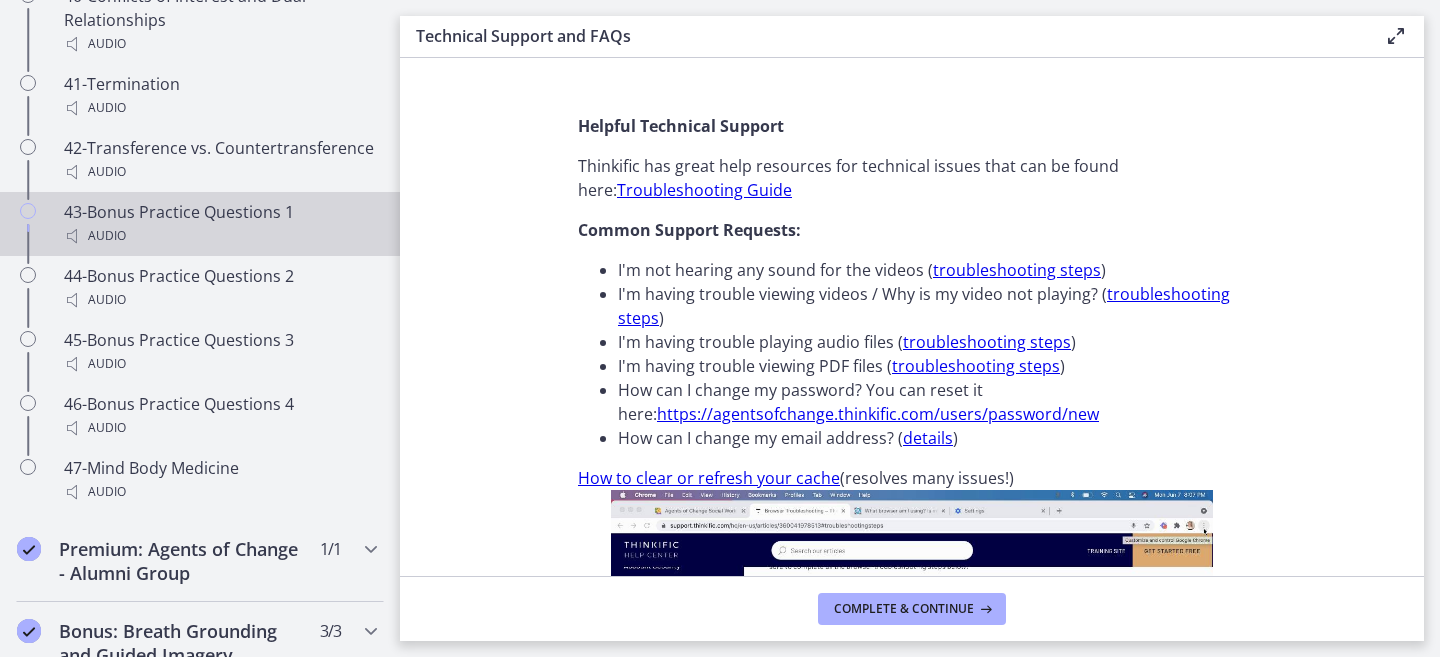 click on "Audio" at bounding box center [220, 236] 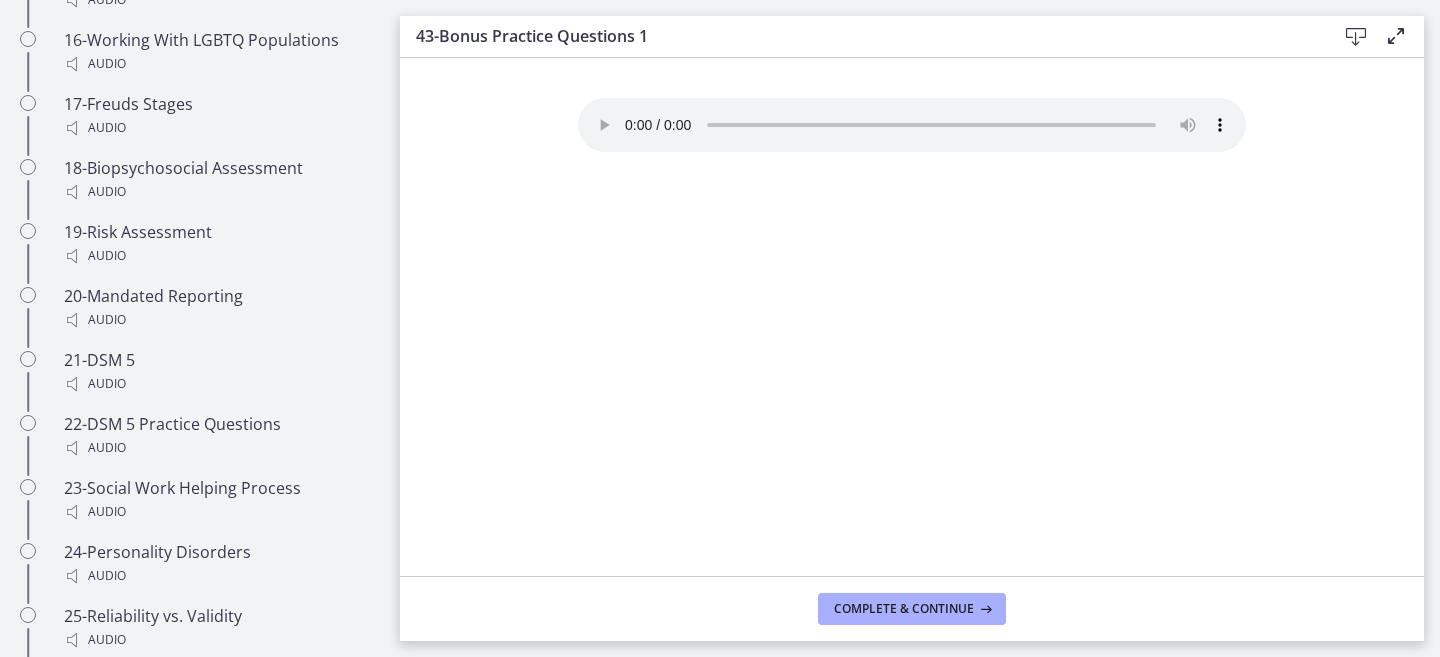 scroll, scrollTop: 2320, scrollLeft: 0, axis: vertical 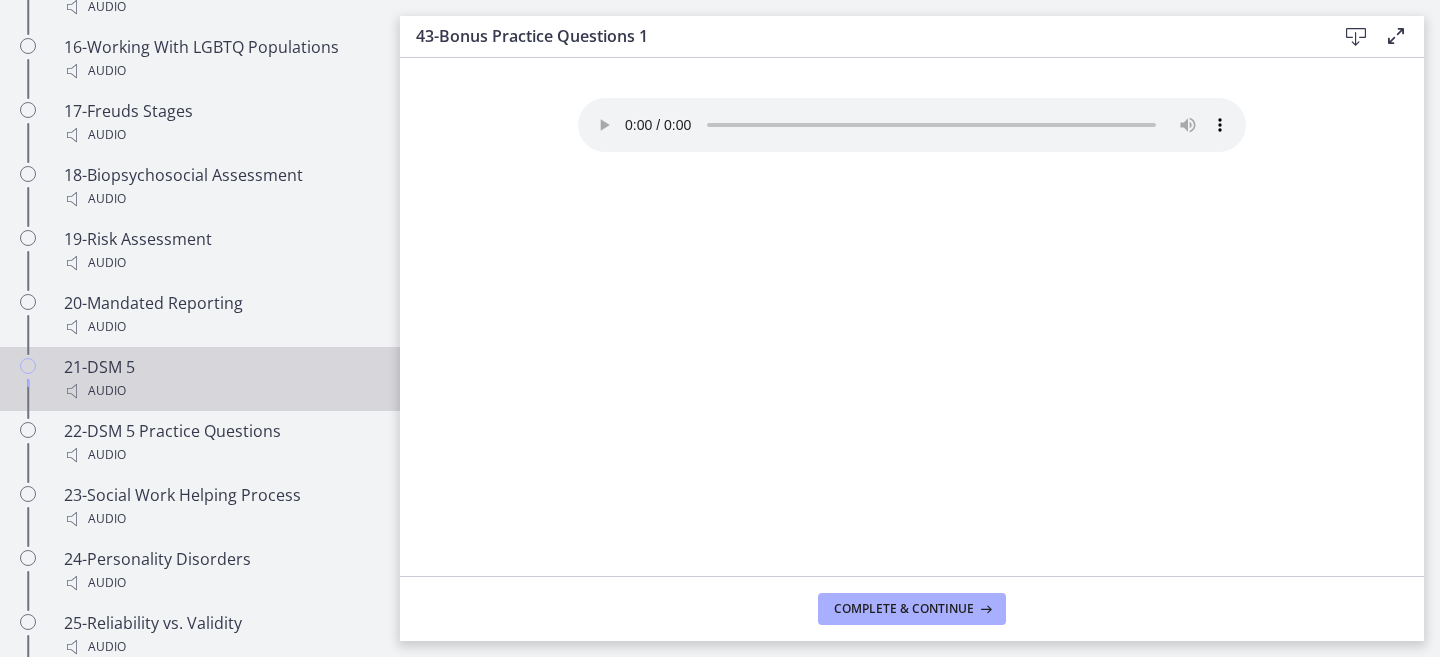 click on "Audio" at bounding box center [220, 391] 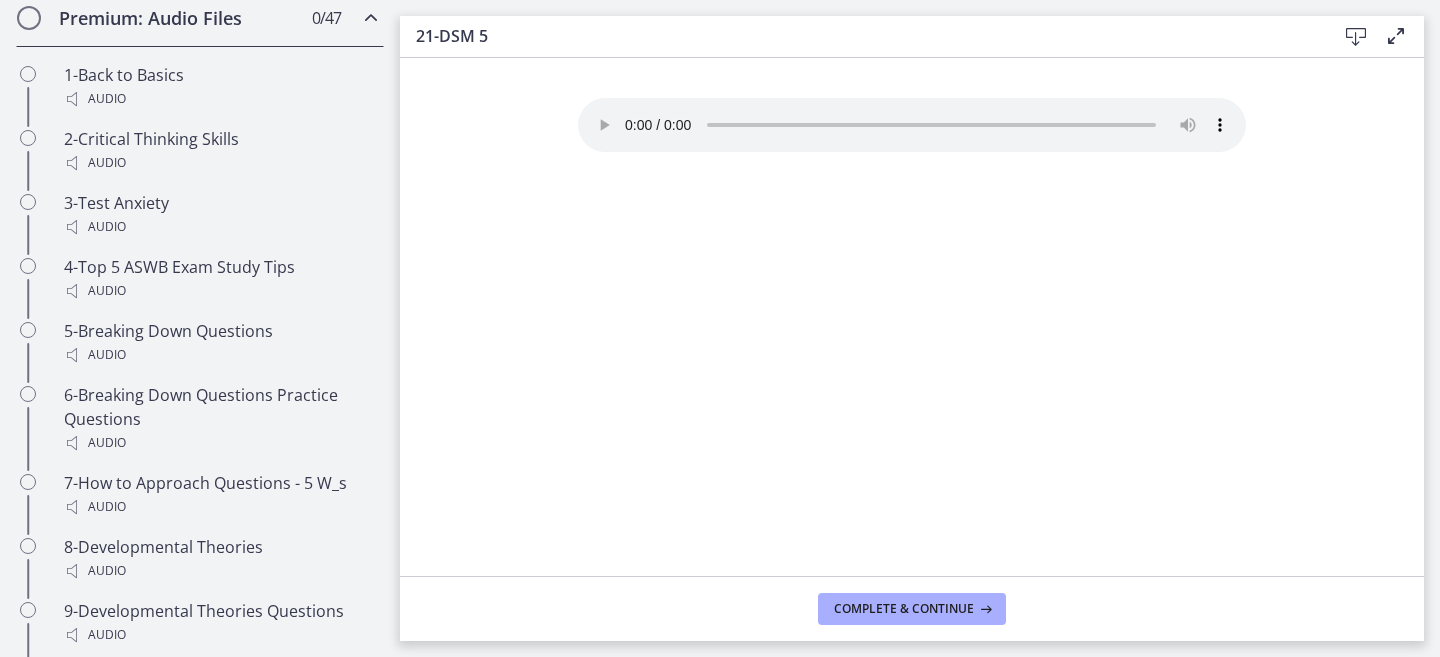 scroll, scrollTop: 1287, scrollLeft: 0, axis: vertical 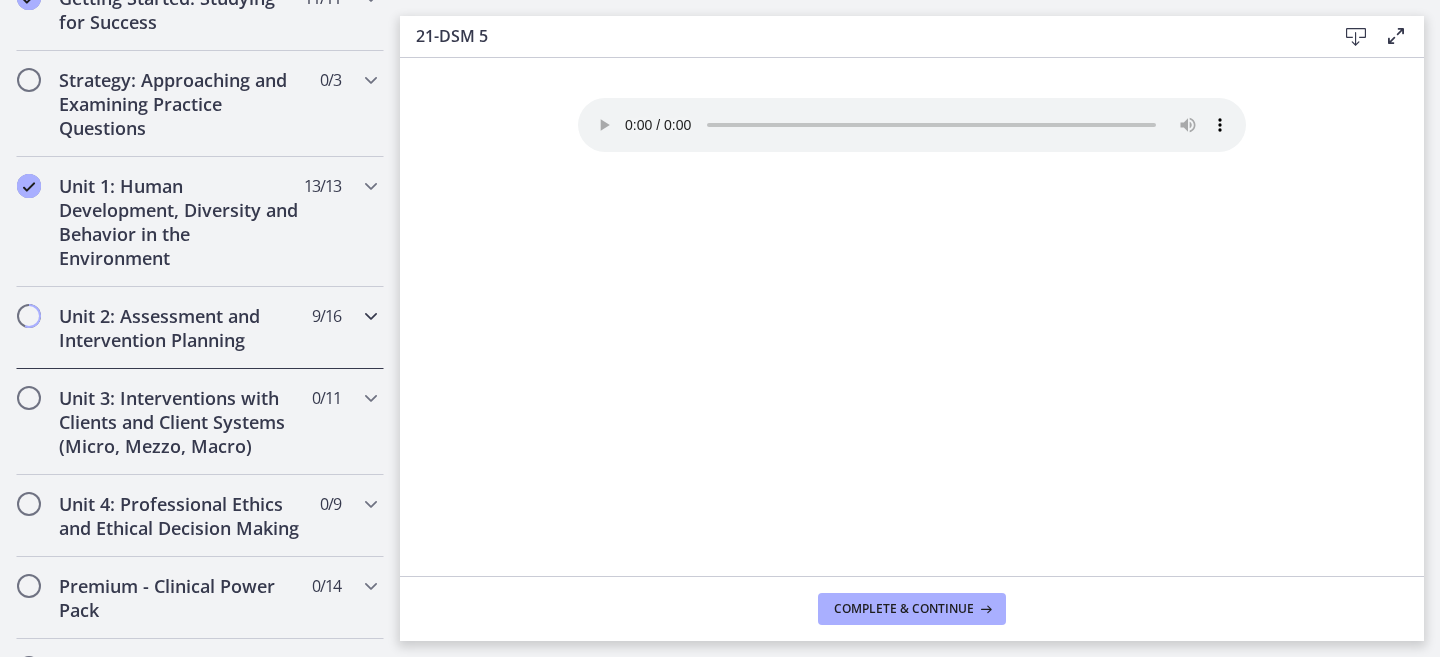 click on "Unit 2: Assessment and Intervention Planning" at bounding box center (181, 328) 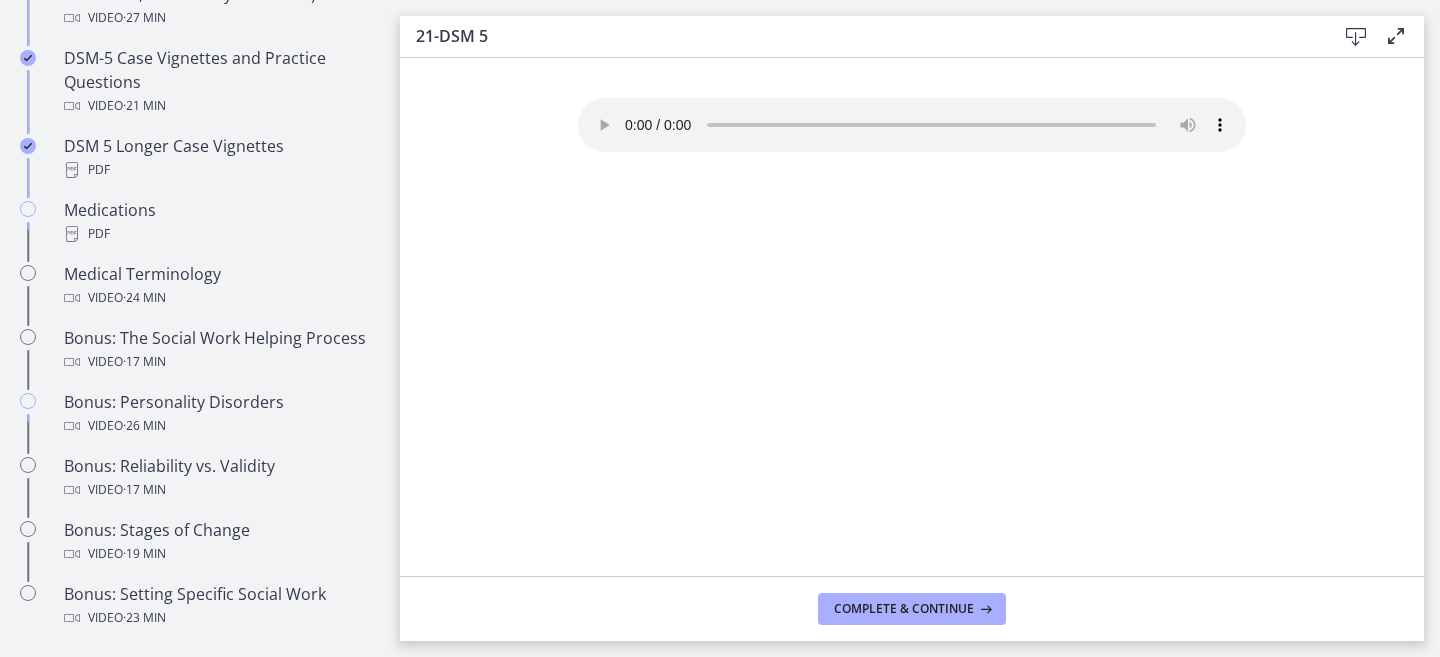 scroll, scrollTop: 1418, scrollLeft: 0, axis: vertical 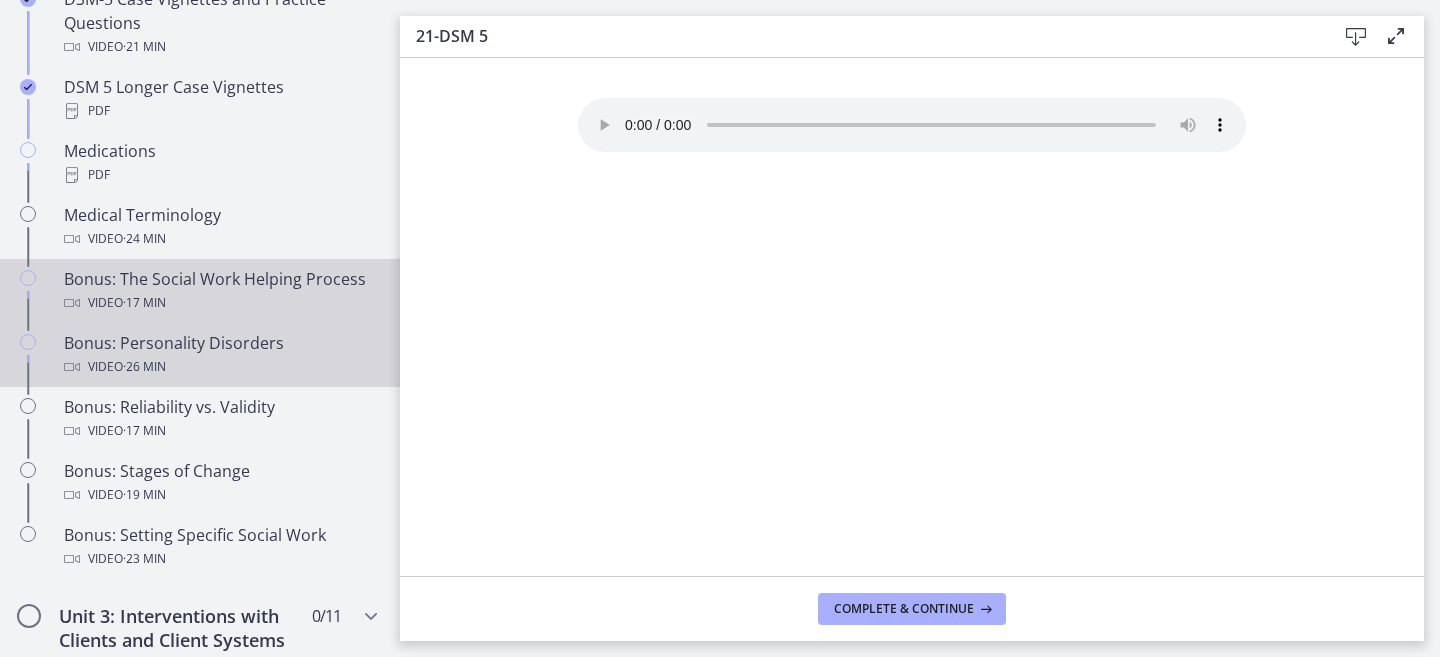 click on "·  [NUMBER] min" at bounding box center (144, 367) 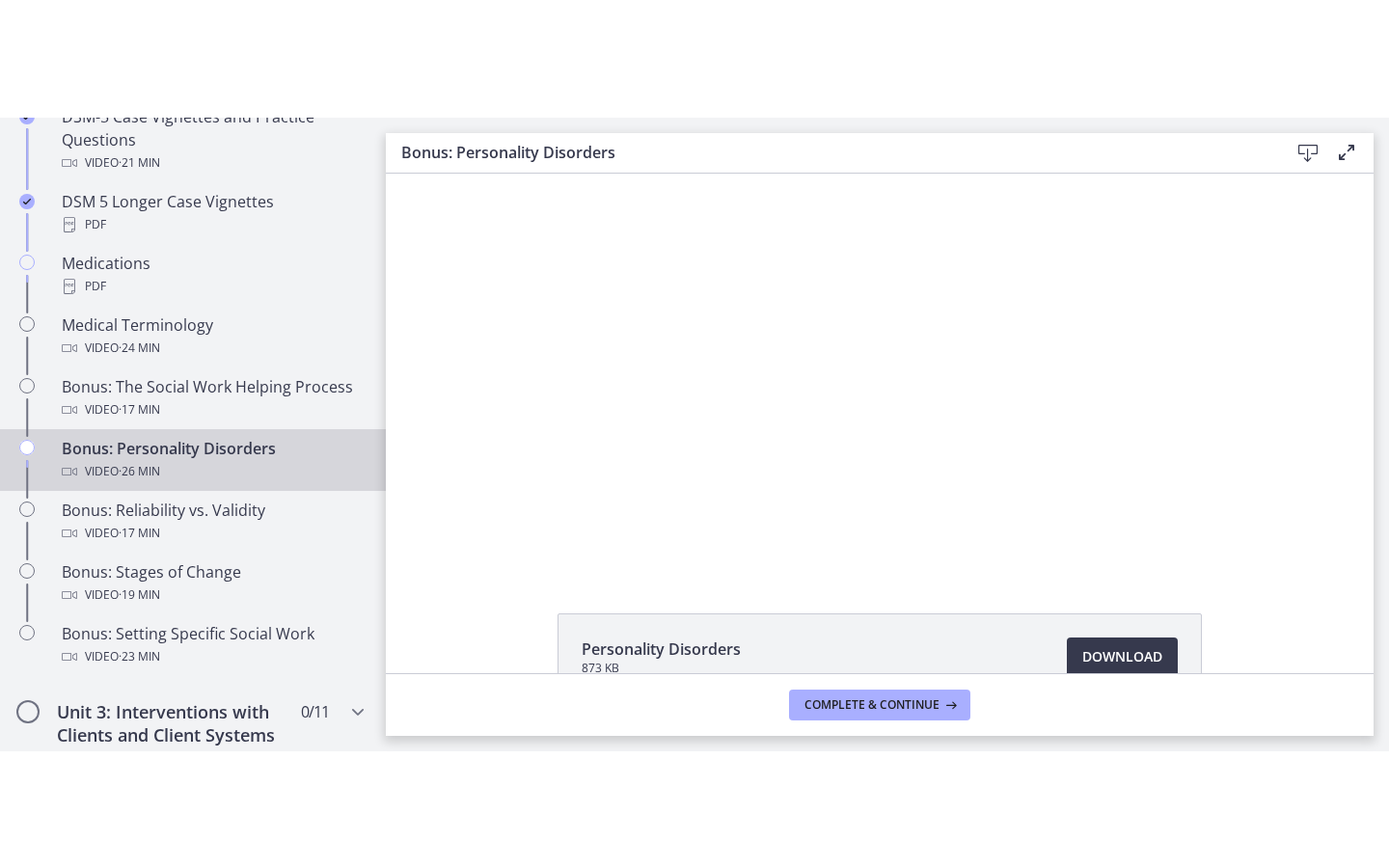scroll, scrollTop: 0, scrollLeft: 0, axis: both 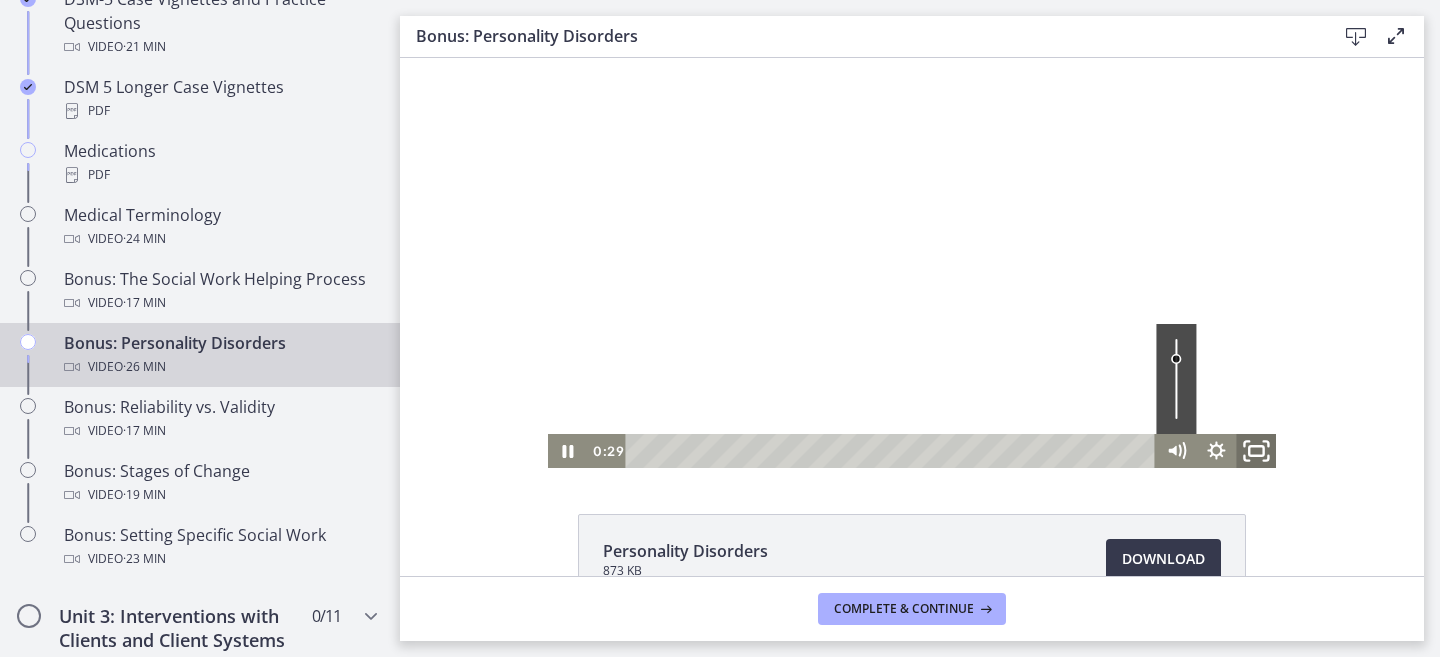 click 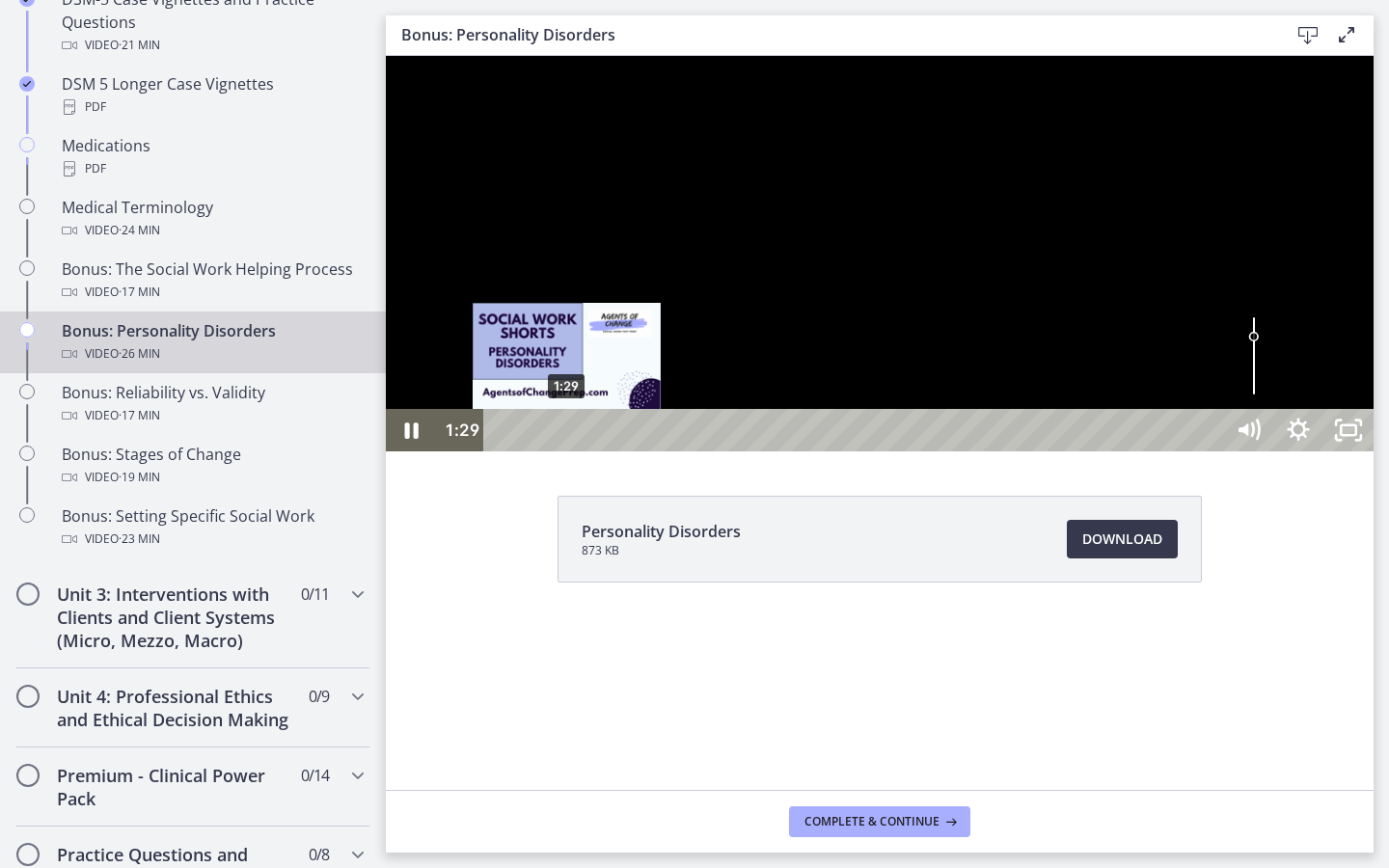 click on "1:29" at bounding box center (857, 430) 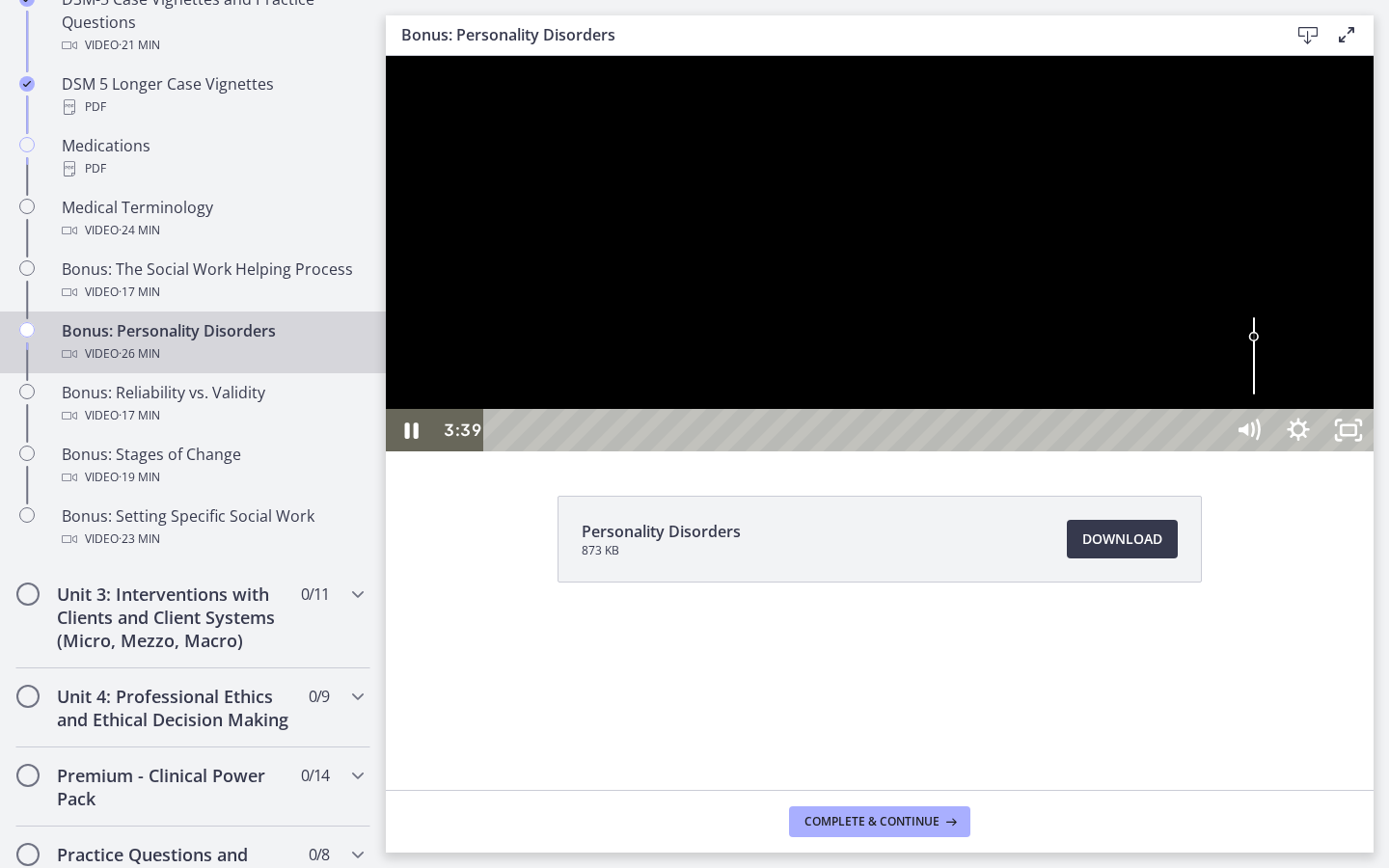 click at bounding box center (880, 254) 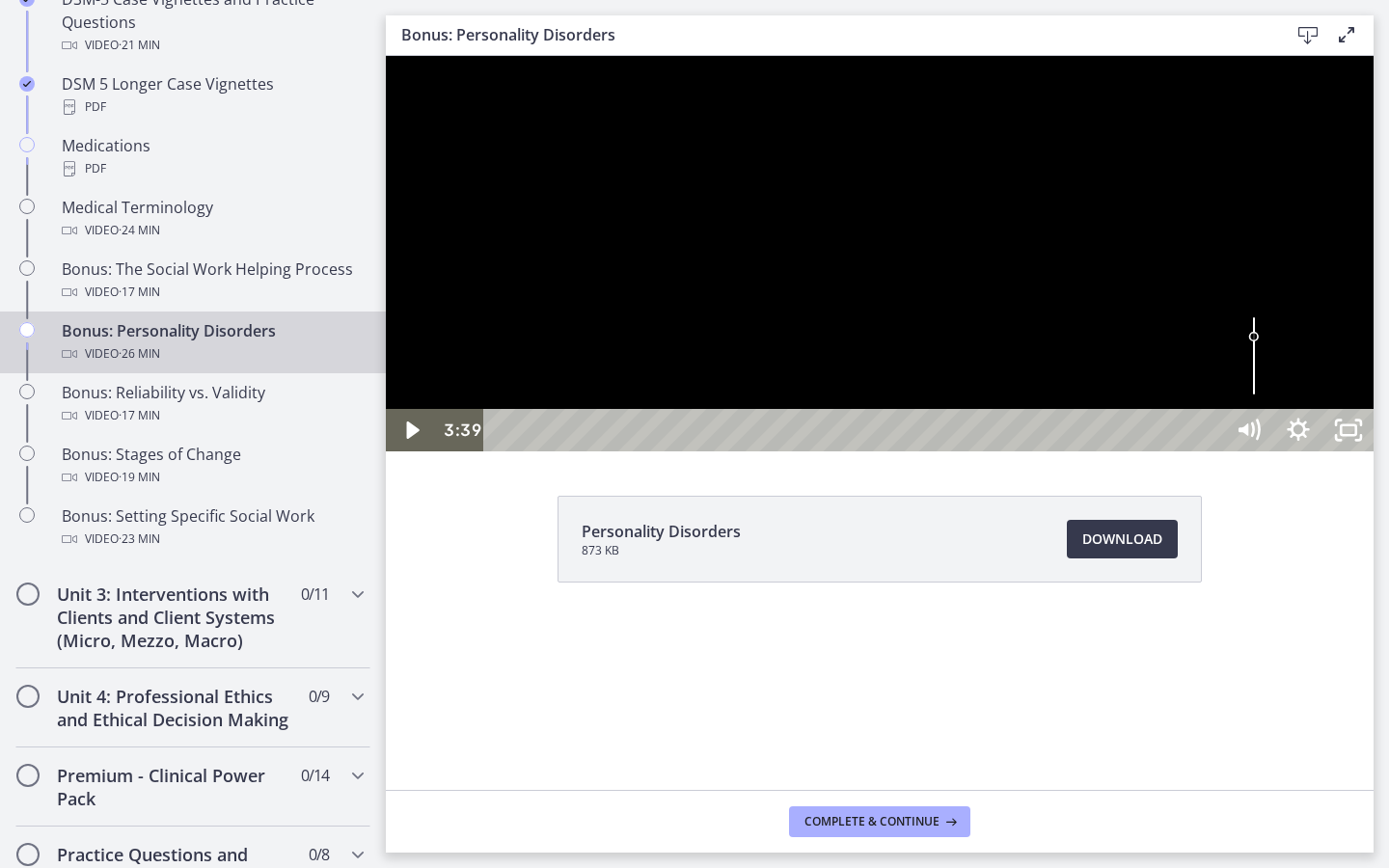 click at bounding box center (880, 254) 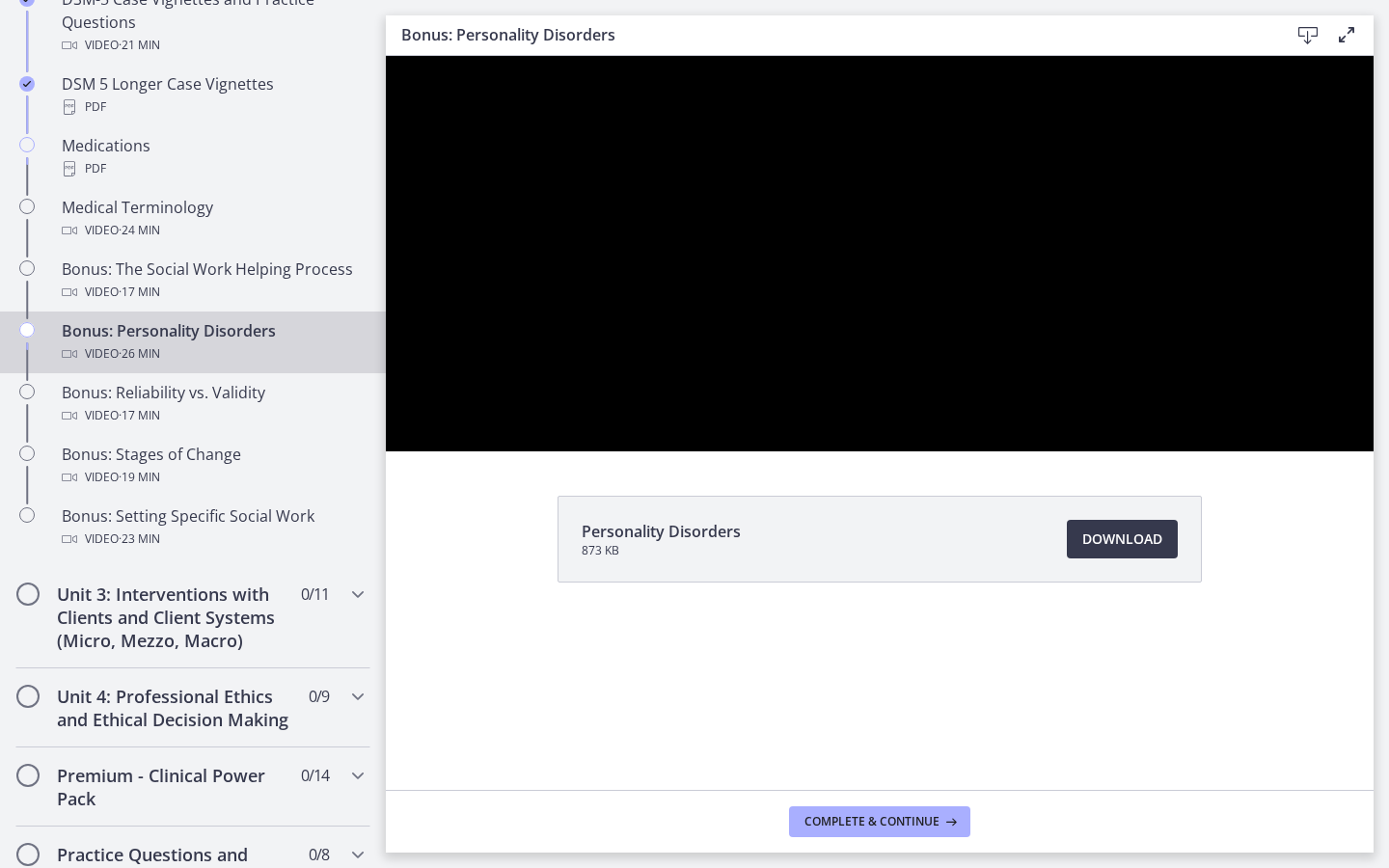 type 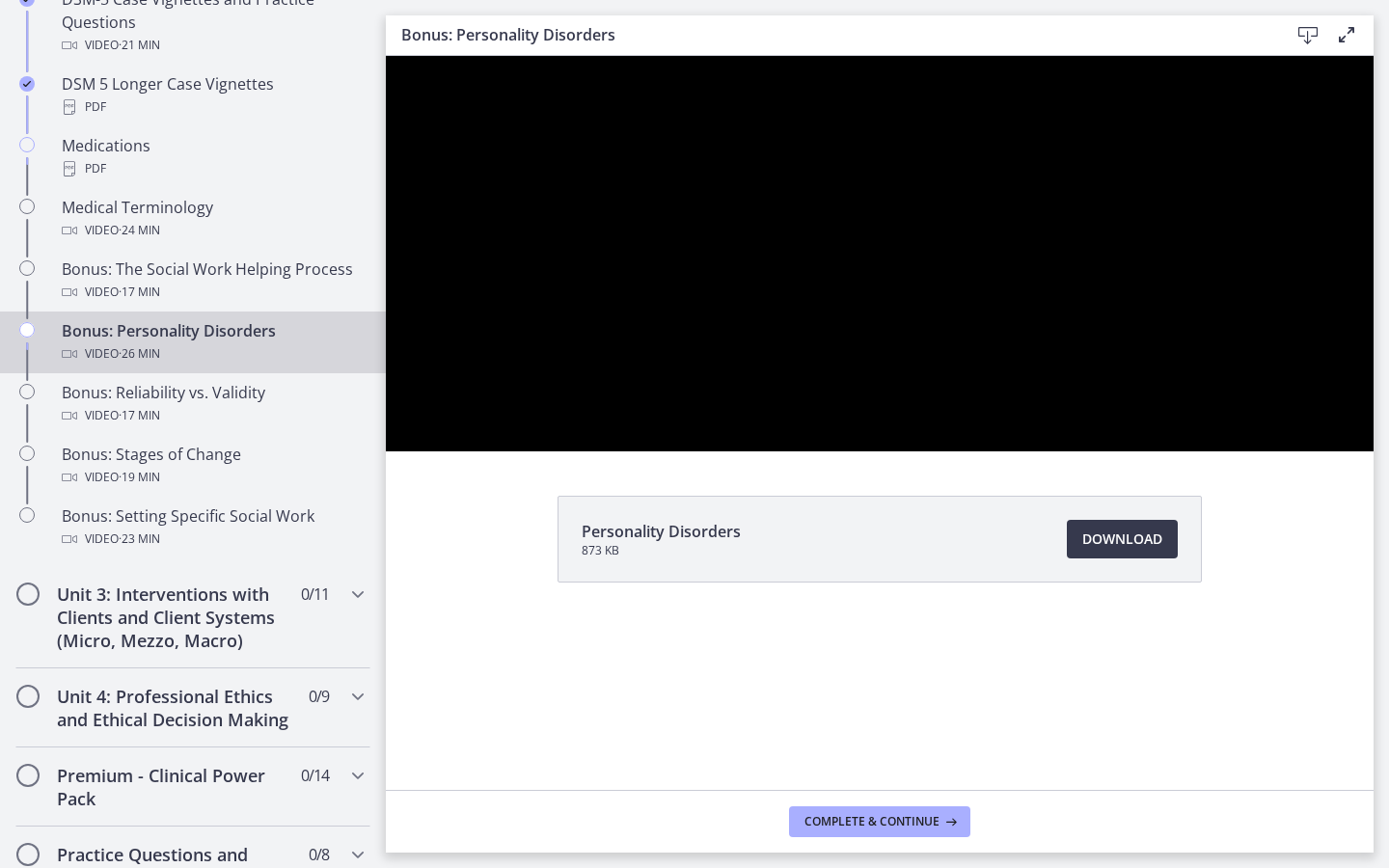 click at bounding box center [386, 56] 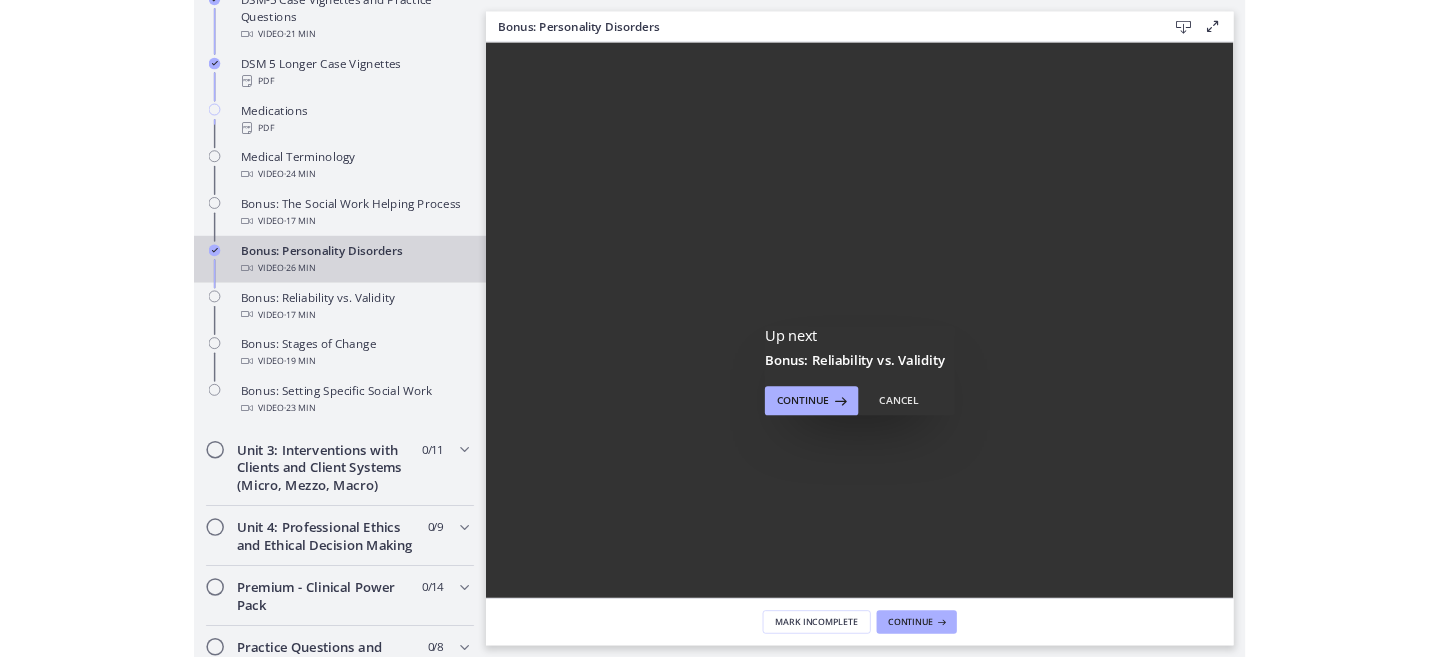 scroll, scrollTop: 0, scrollLeft: 0, axis: both 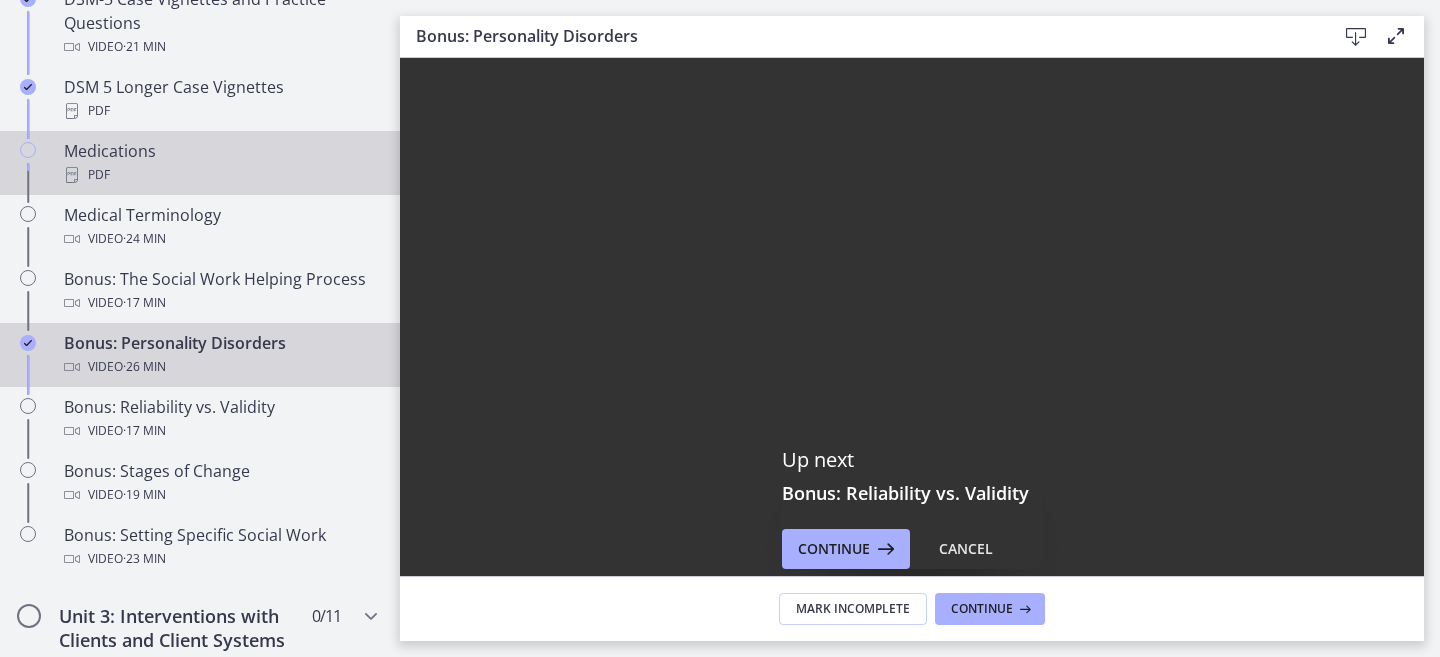 drag, startPoint x: 157, startPoint y: 166, endPoint x: 177, endPoint y: 182, distance: 25.612497 